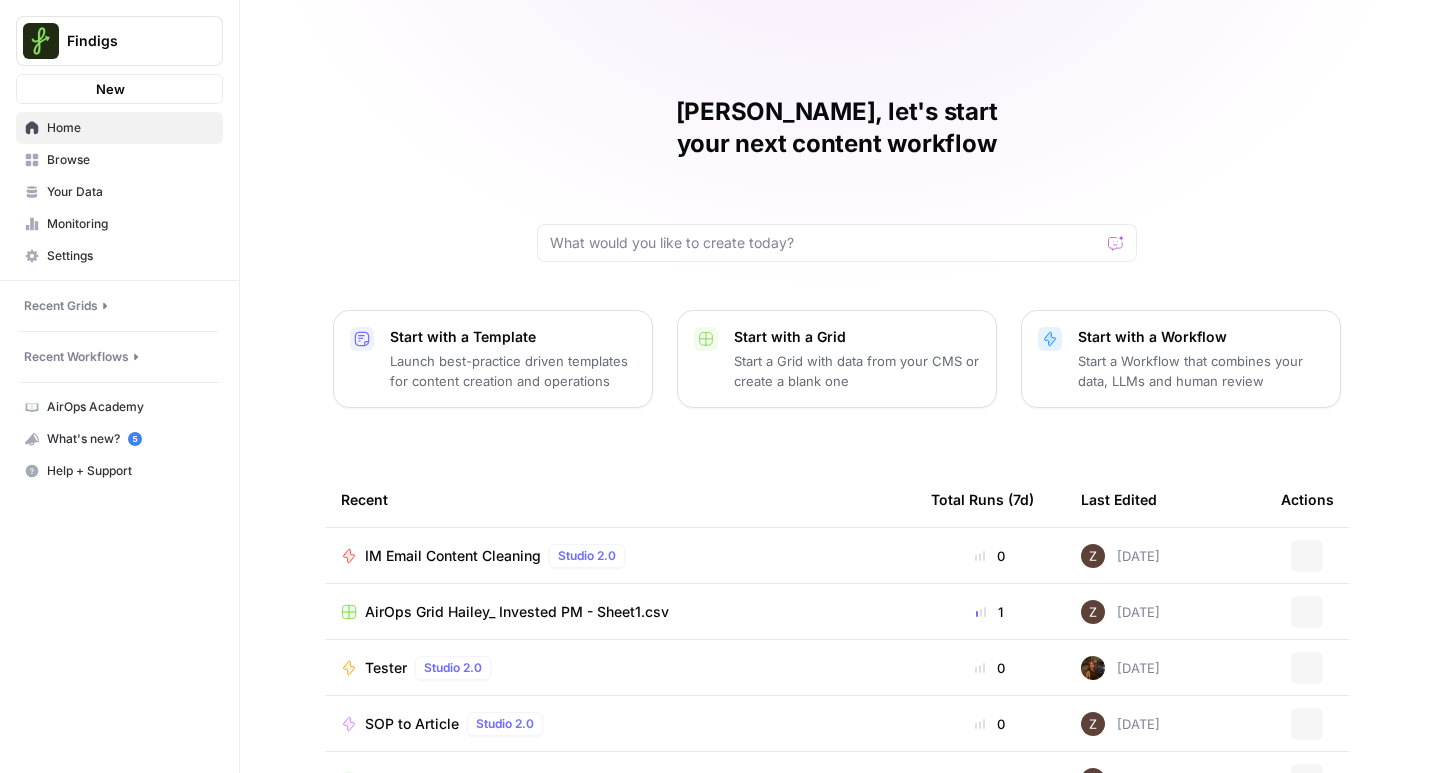 scroll, scrollTop: 0, scrollLeft: 0, axis: both 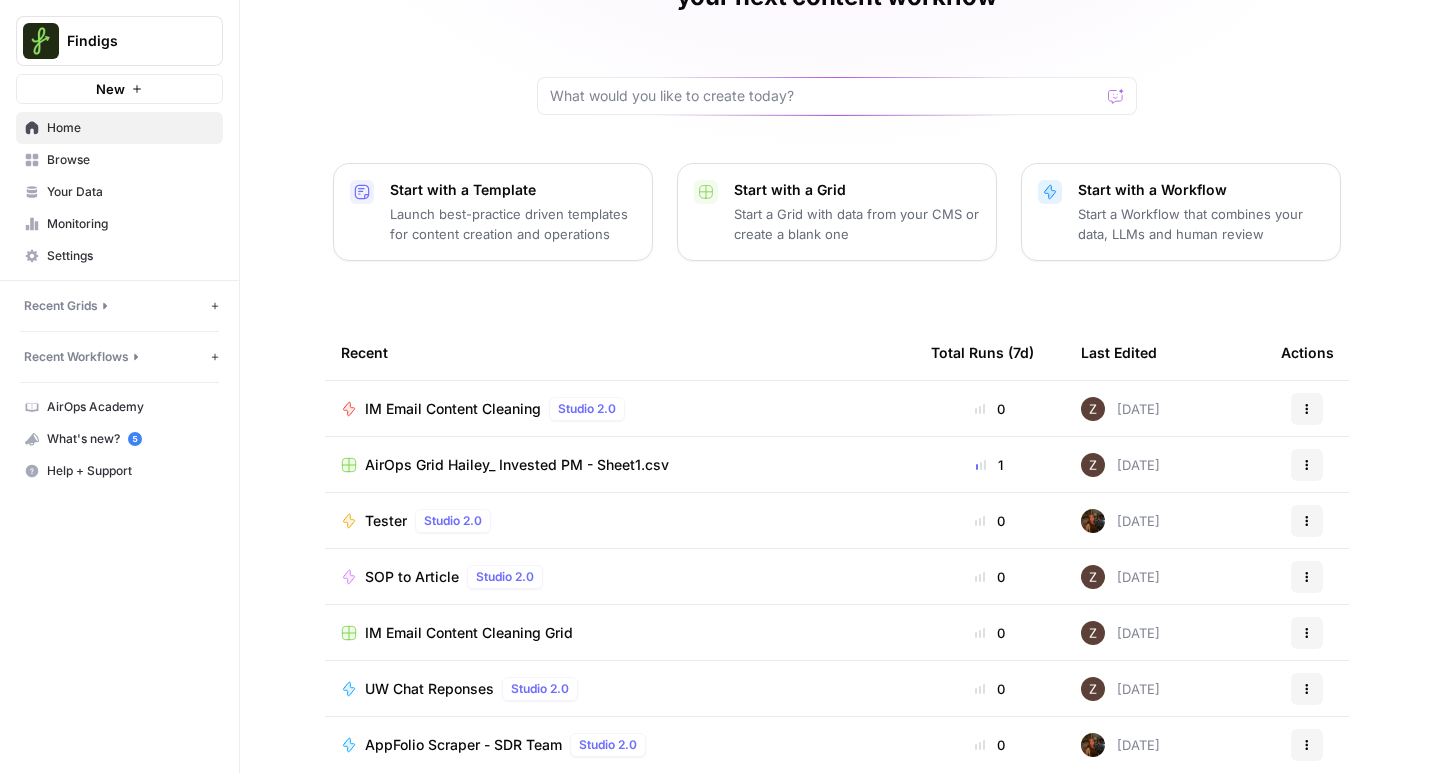 click on "AirOps Grid Hailey_ Invested PM - Sheet1.csv" at bounding box center (517, 465) 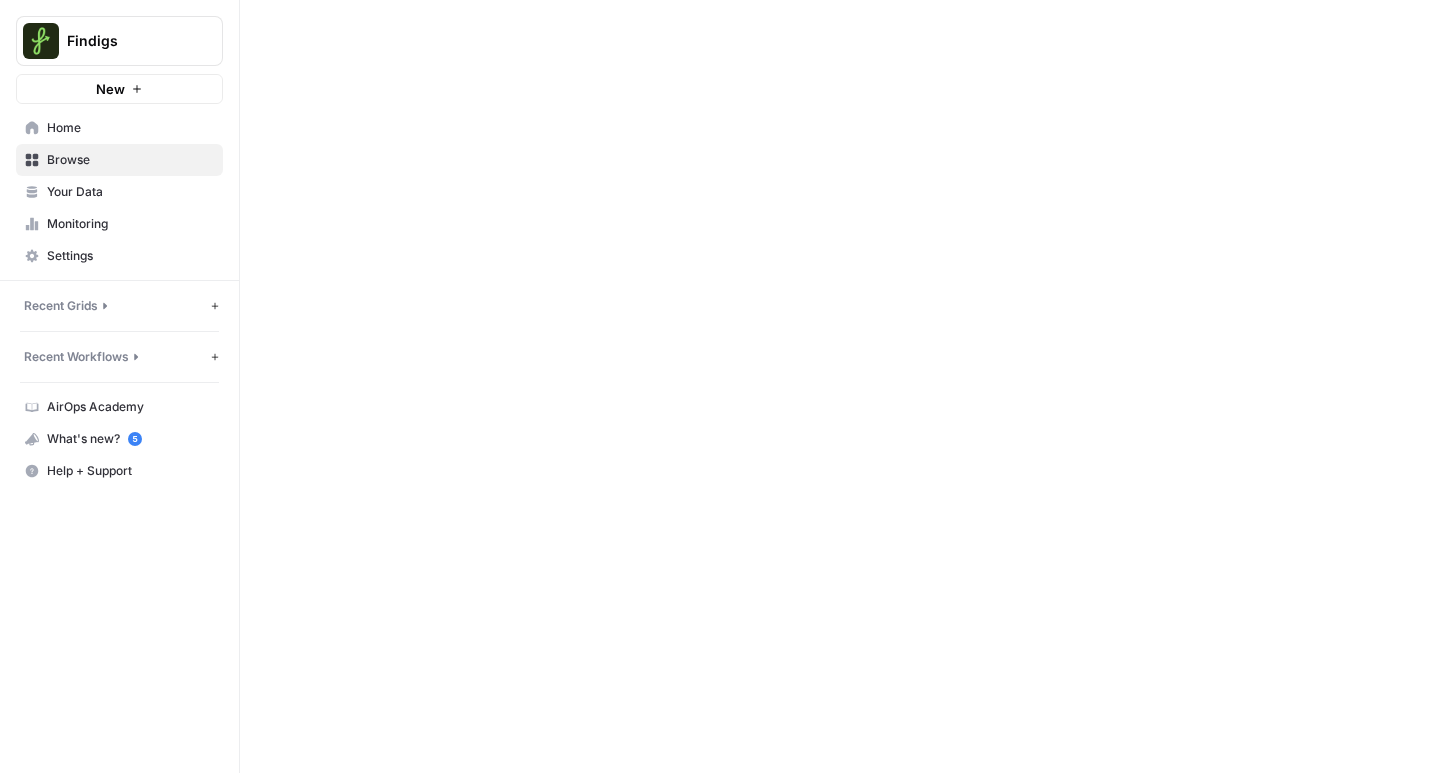 scroll, scrollTop: 0, scrollLeft: 0, axis: both 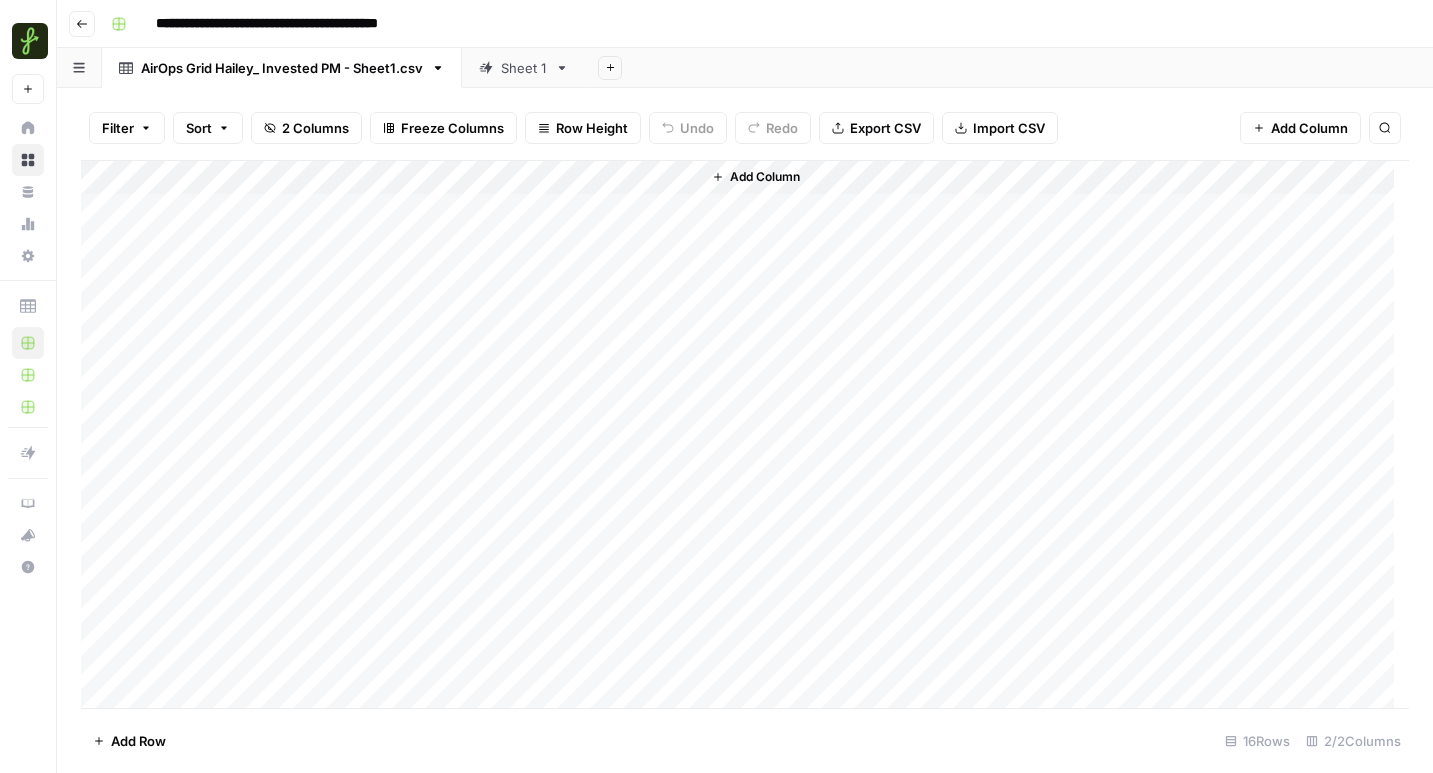 click on "Add Column" at bounding box center [745, 434] 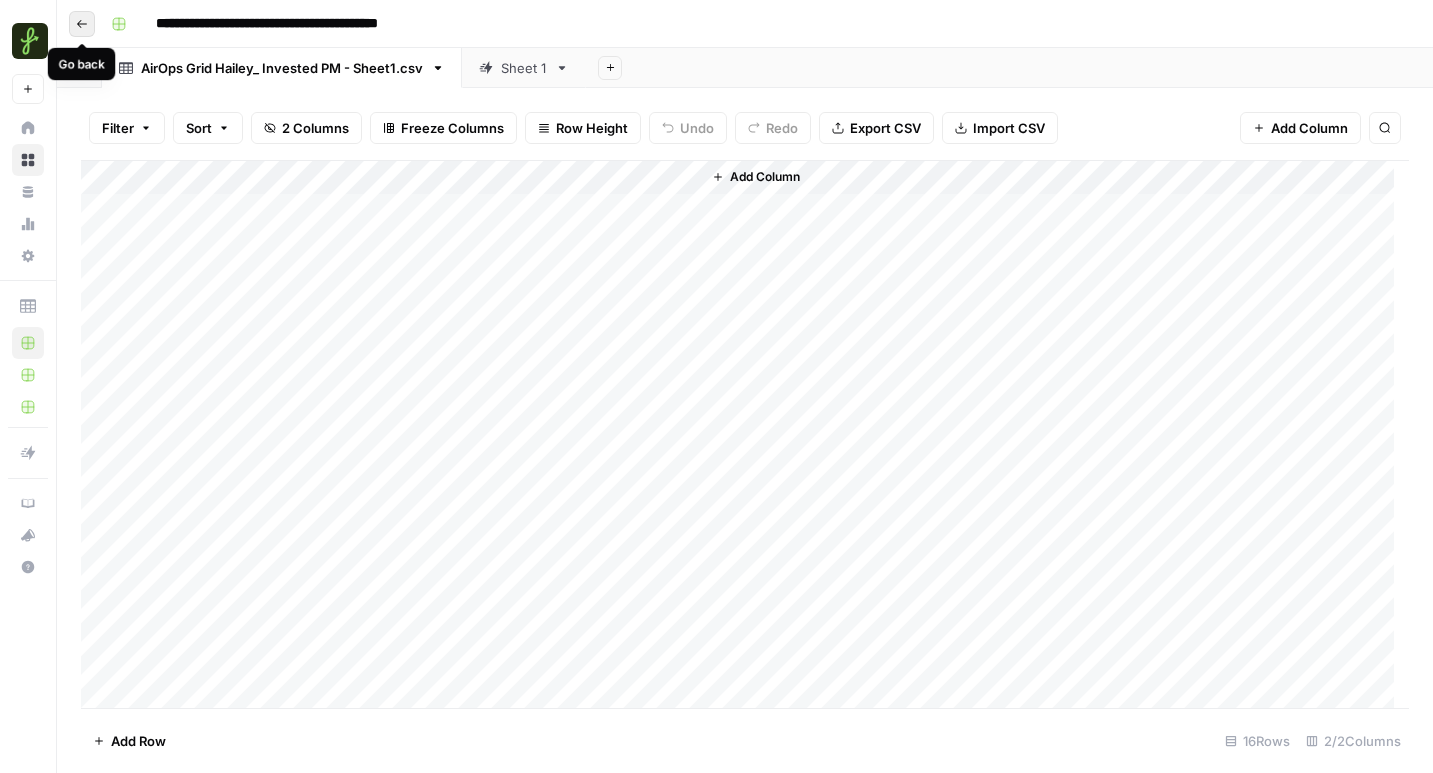 click on "Go back" at bounding box center [82, 24] 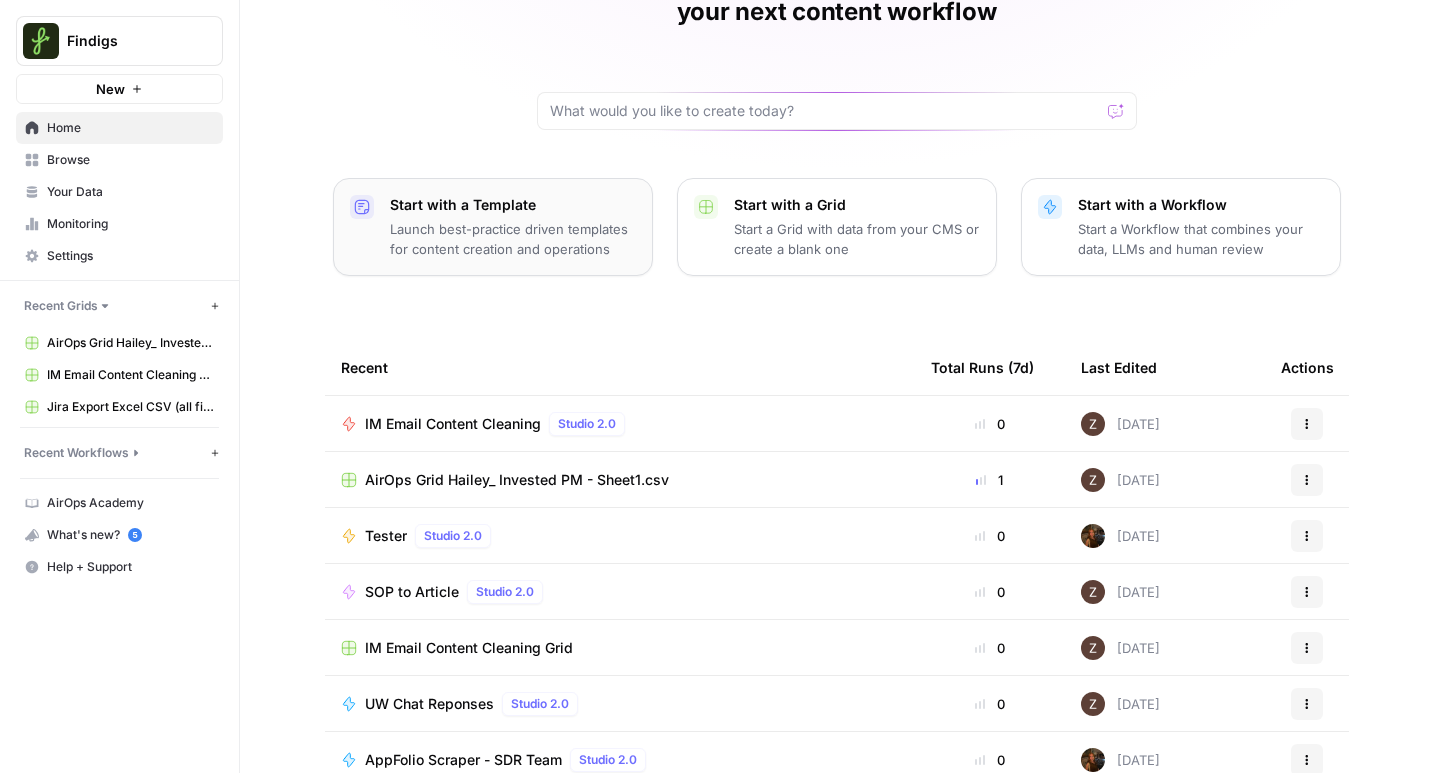 scroll, scrollTop: 147, scrollLeft: 0, axis: vertical 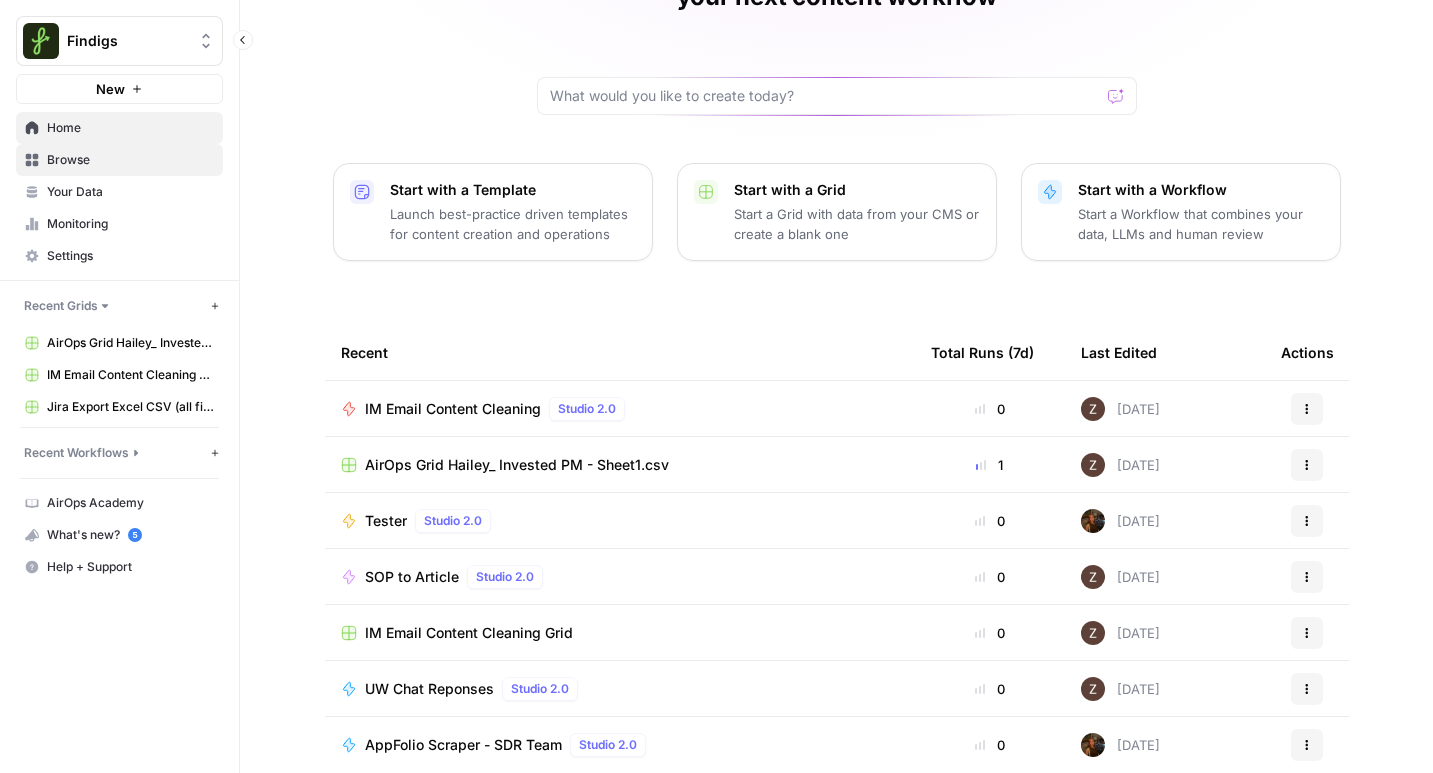 click on "Browse" at bounding box center [130, 160] 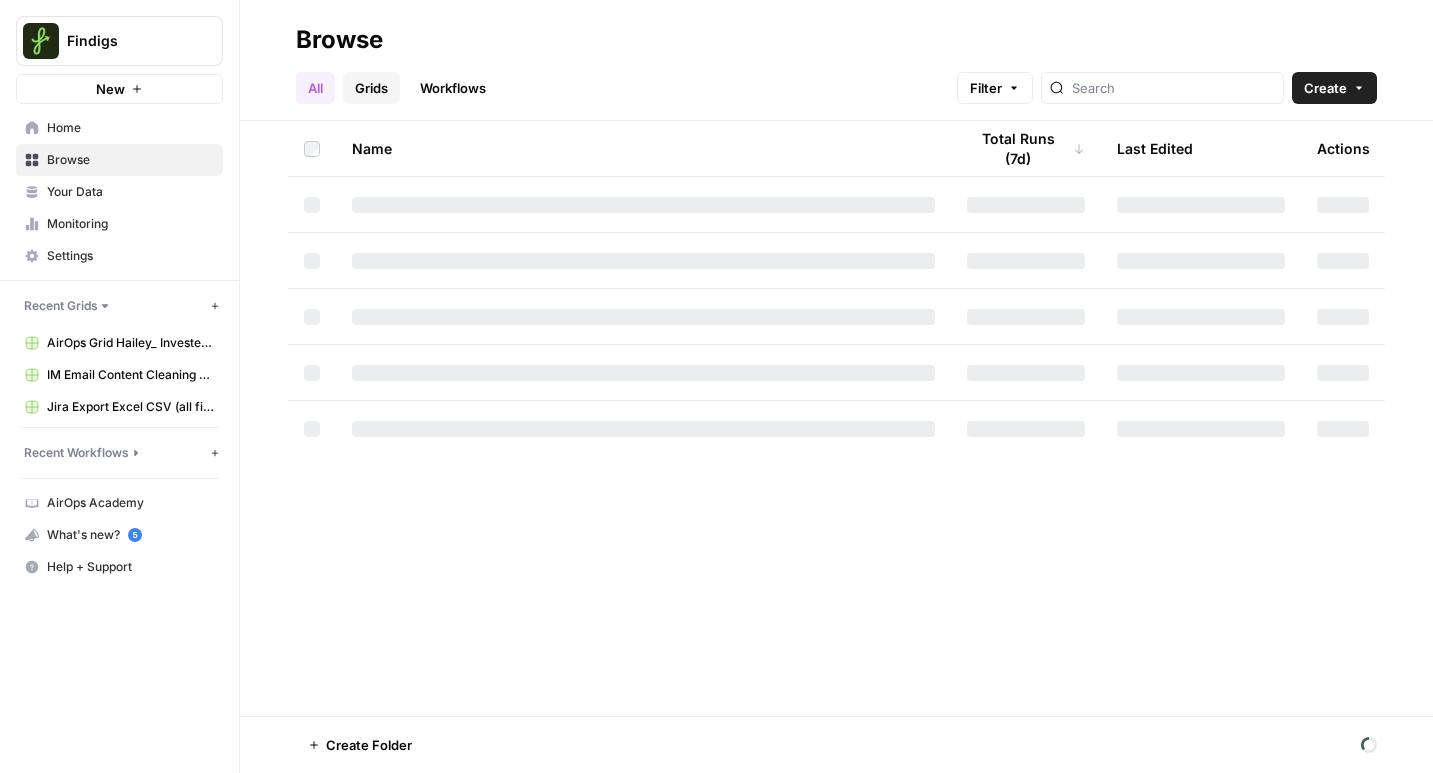 click on "Grids" at bounding box center [371, 88] 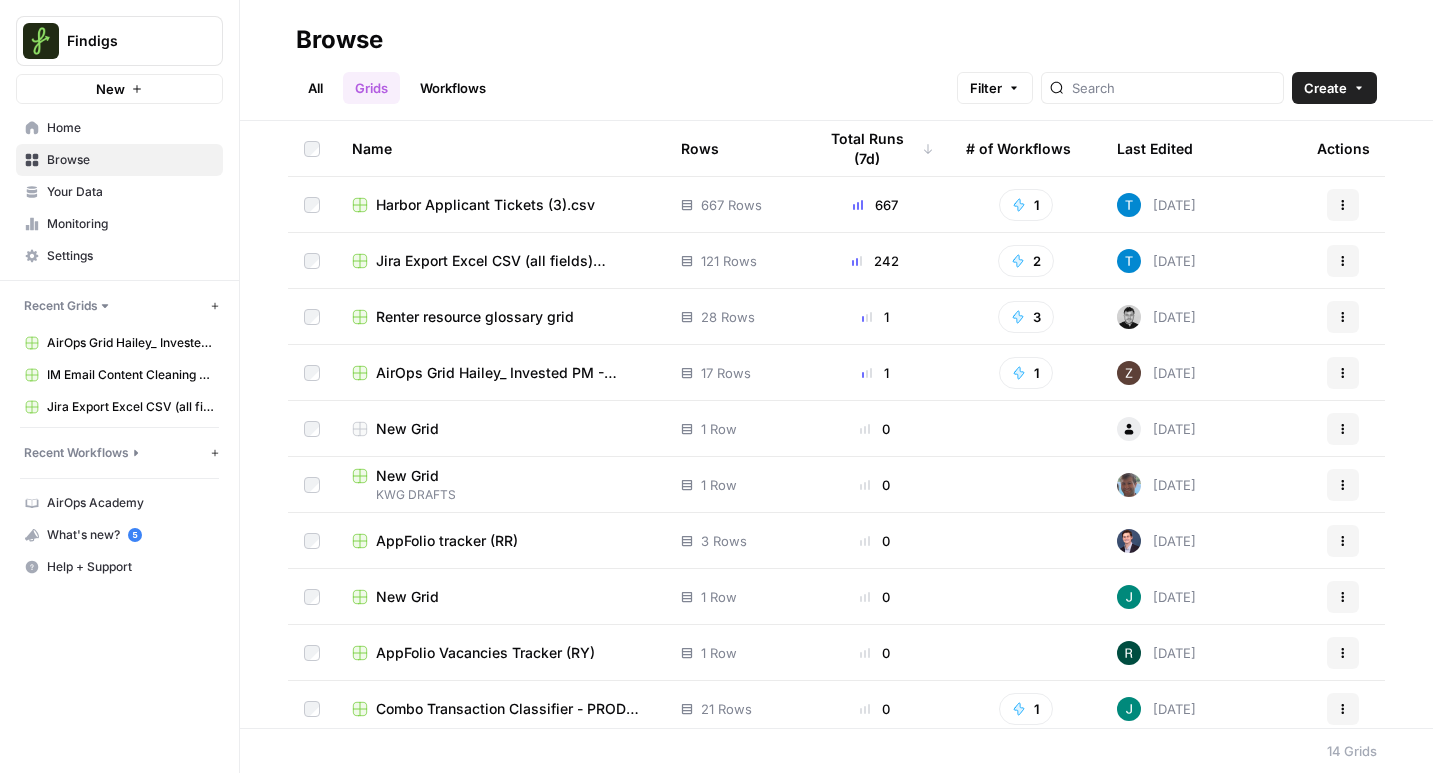 click on "Harbor Applicant Tickets (3).csv" at bounding box center [485, 205] 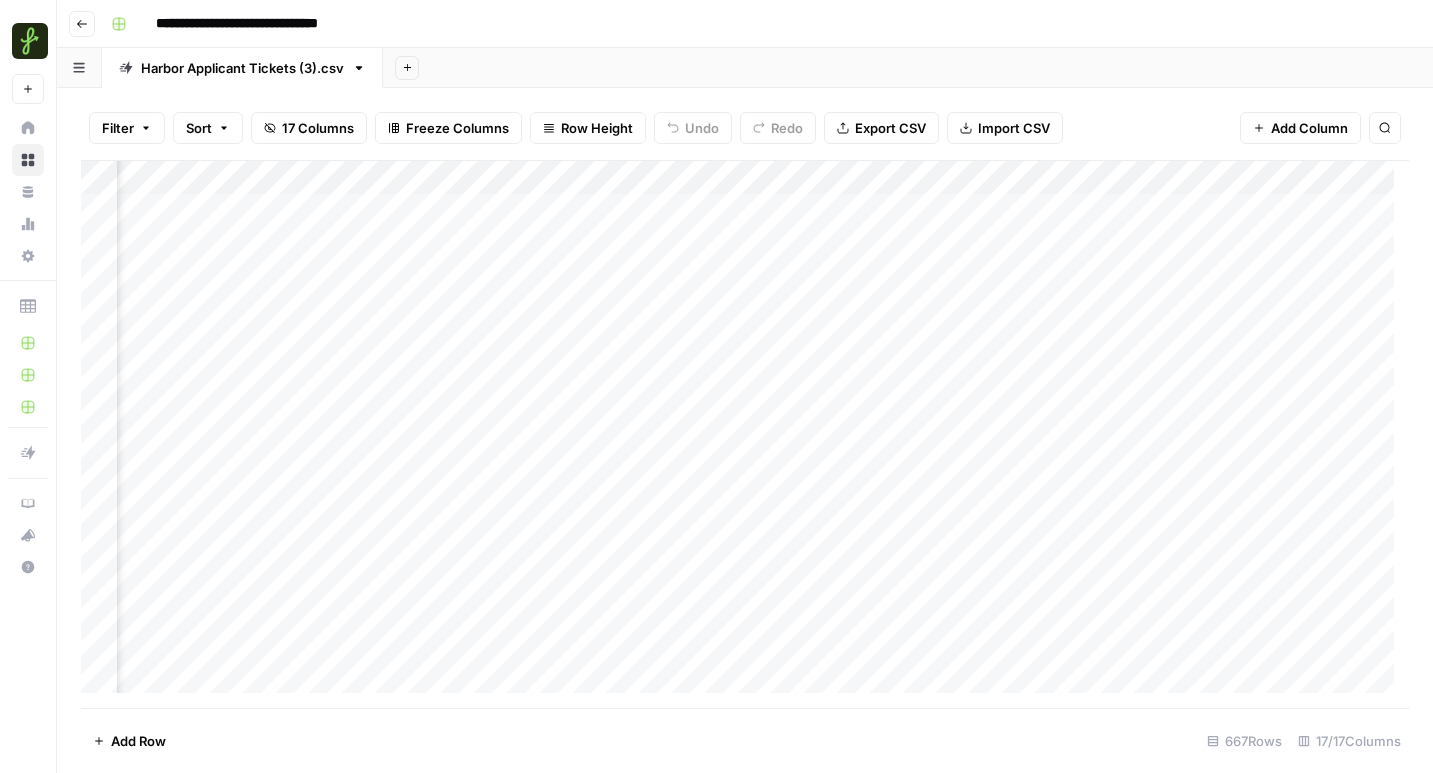 scroll, scrollTop: 0, scrollLeft: 1891, axis: horizontal 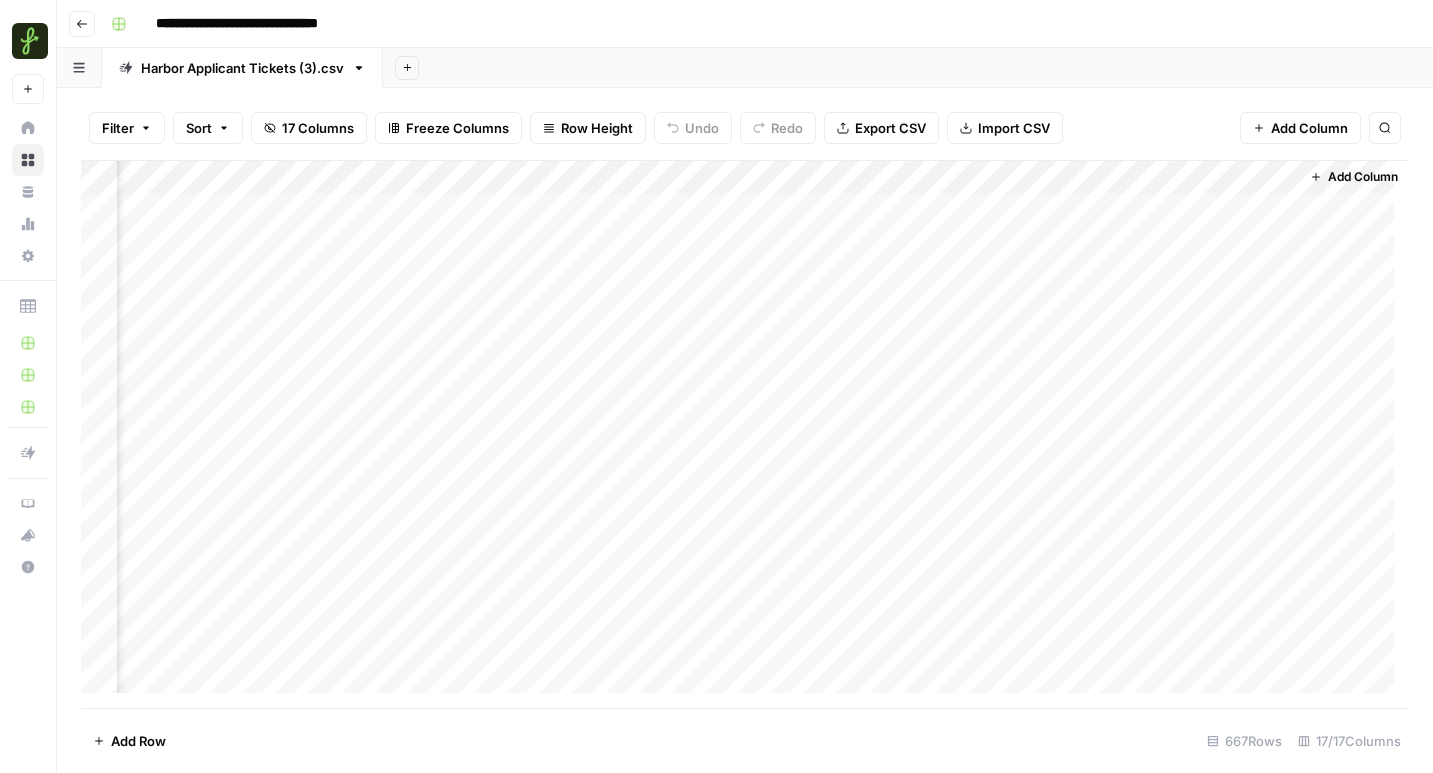 click on "Harbor Applicant Tickets (3).csv" at bounding box center [242, 68] 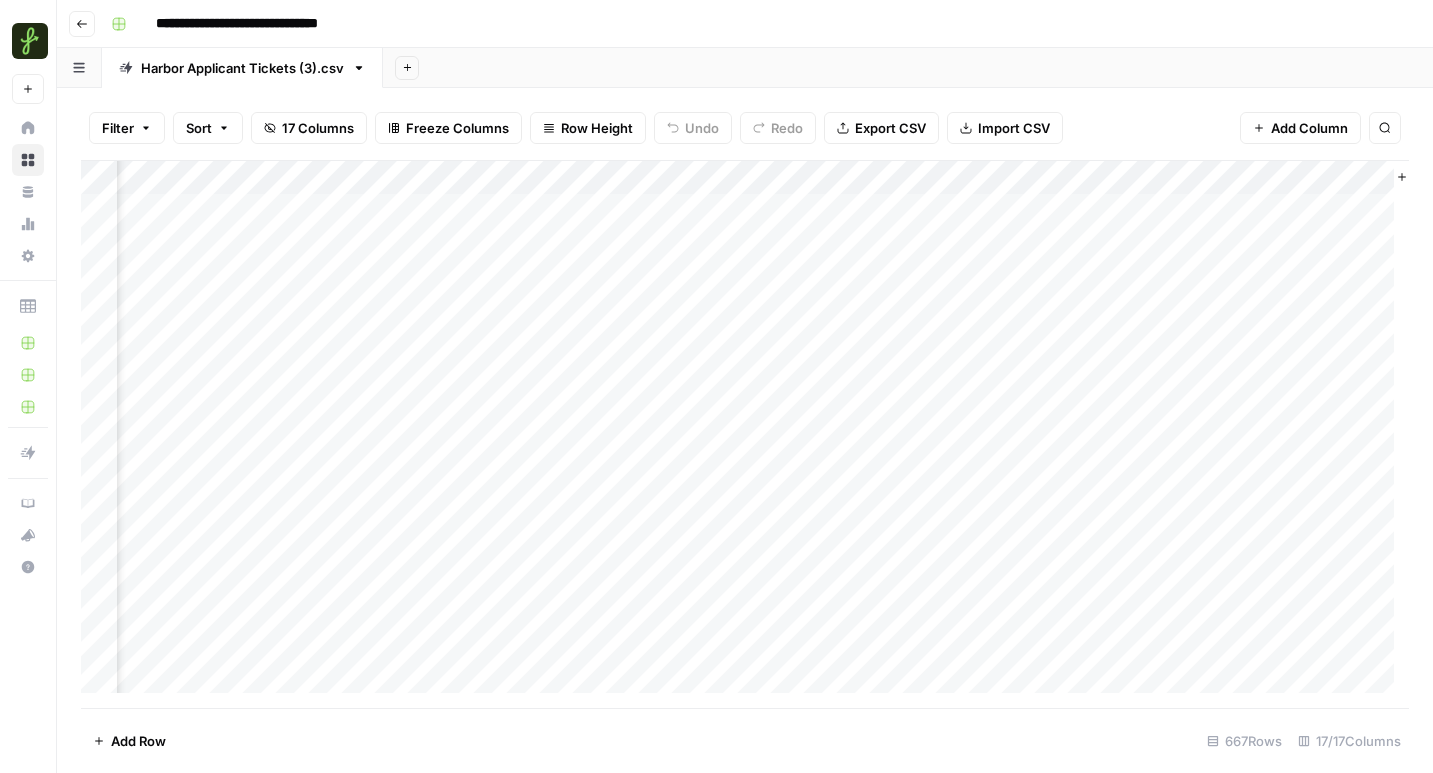 scroll, scrollTop: 0, scrollLeft: 1912, axis: horizontal 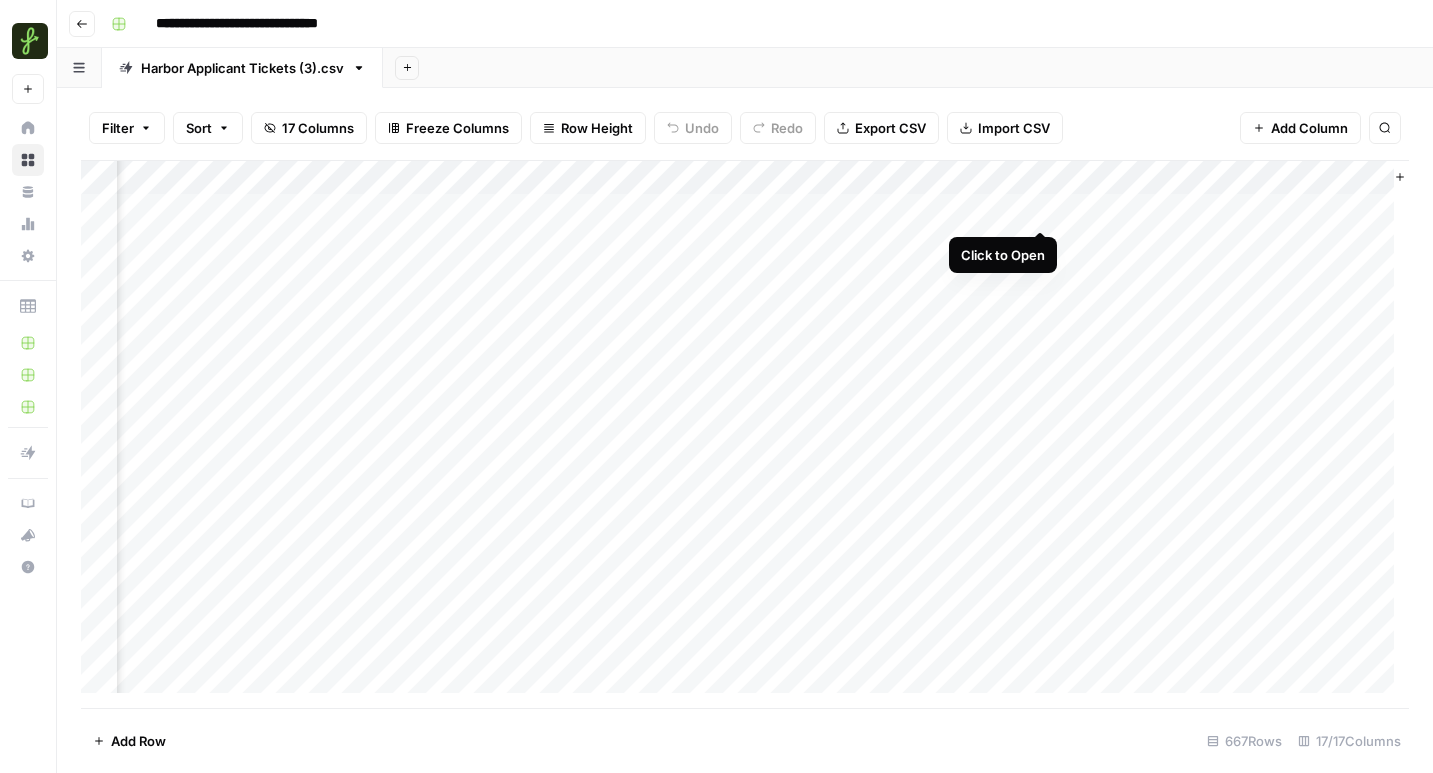 click on "Add Column" at bounding box center [745, 434] 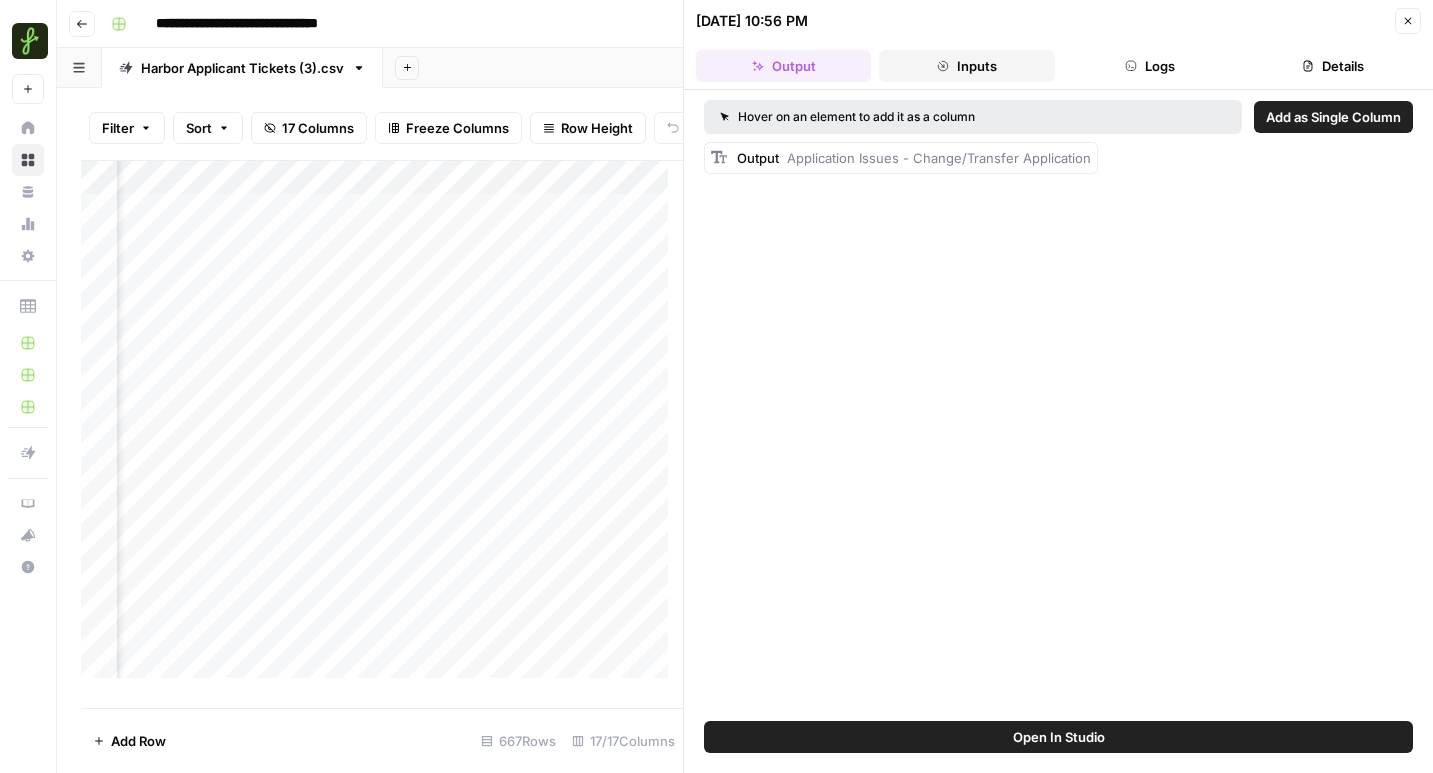 click on "Inputs" at bounding box center (966, 66) 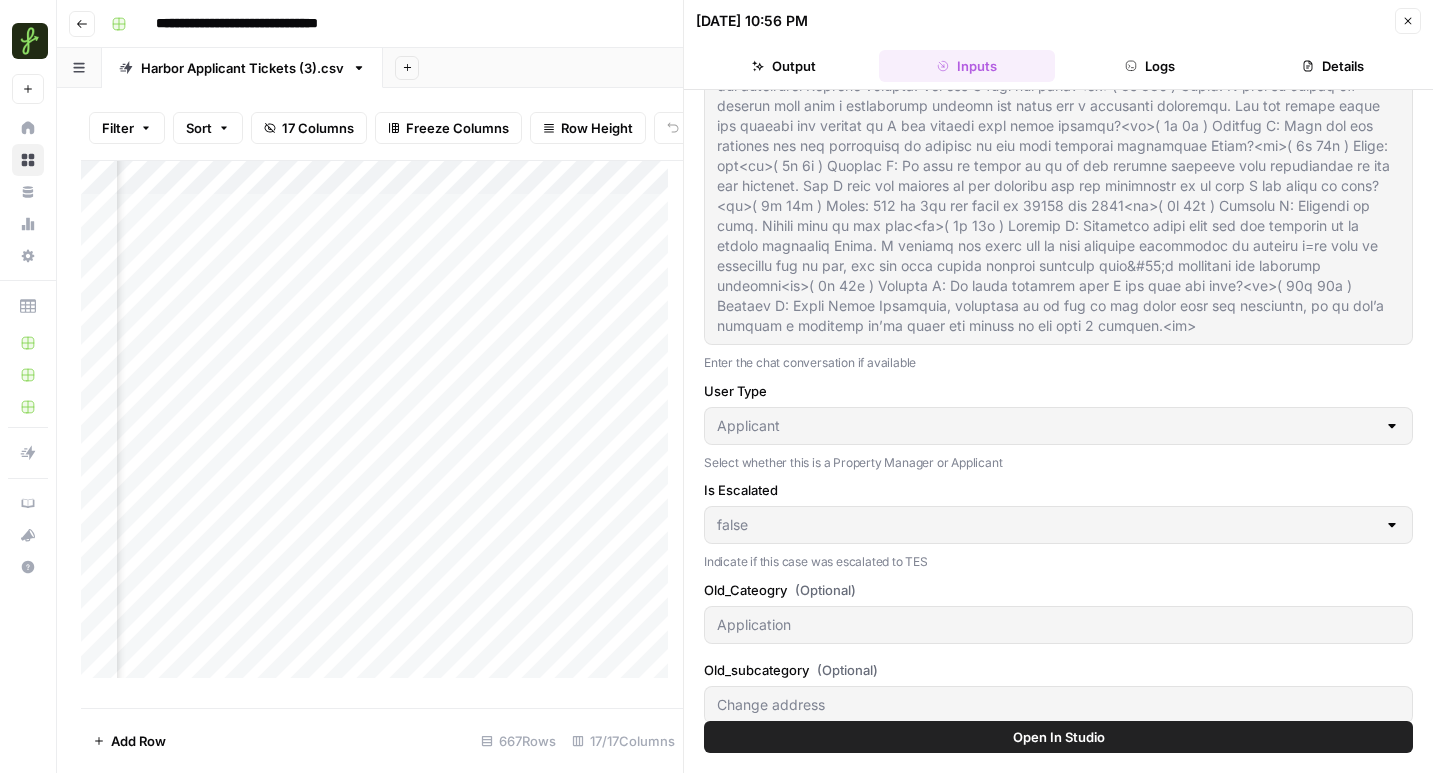 scroll, scrollTop: 0, scrollLeft: 0, axis: both 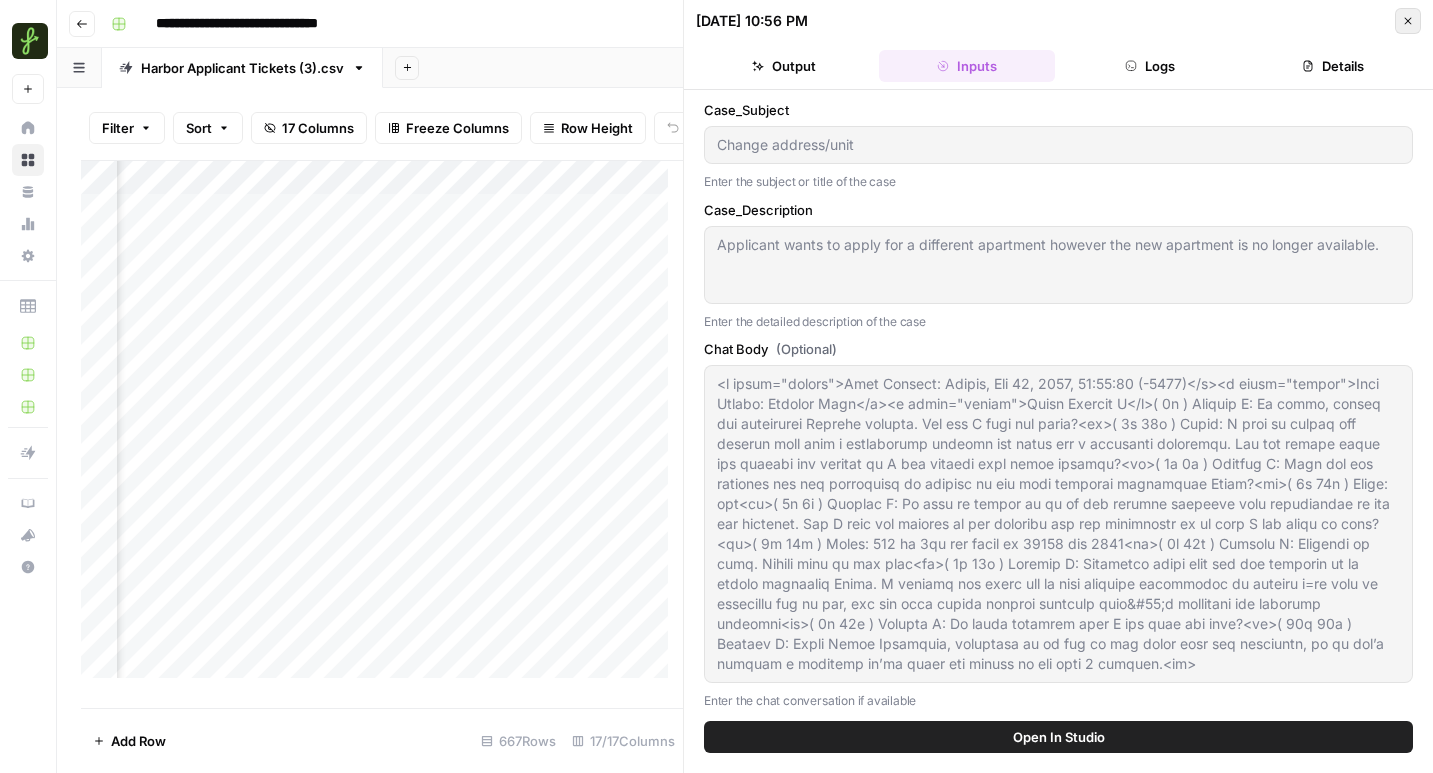 click 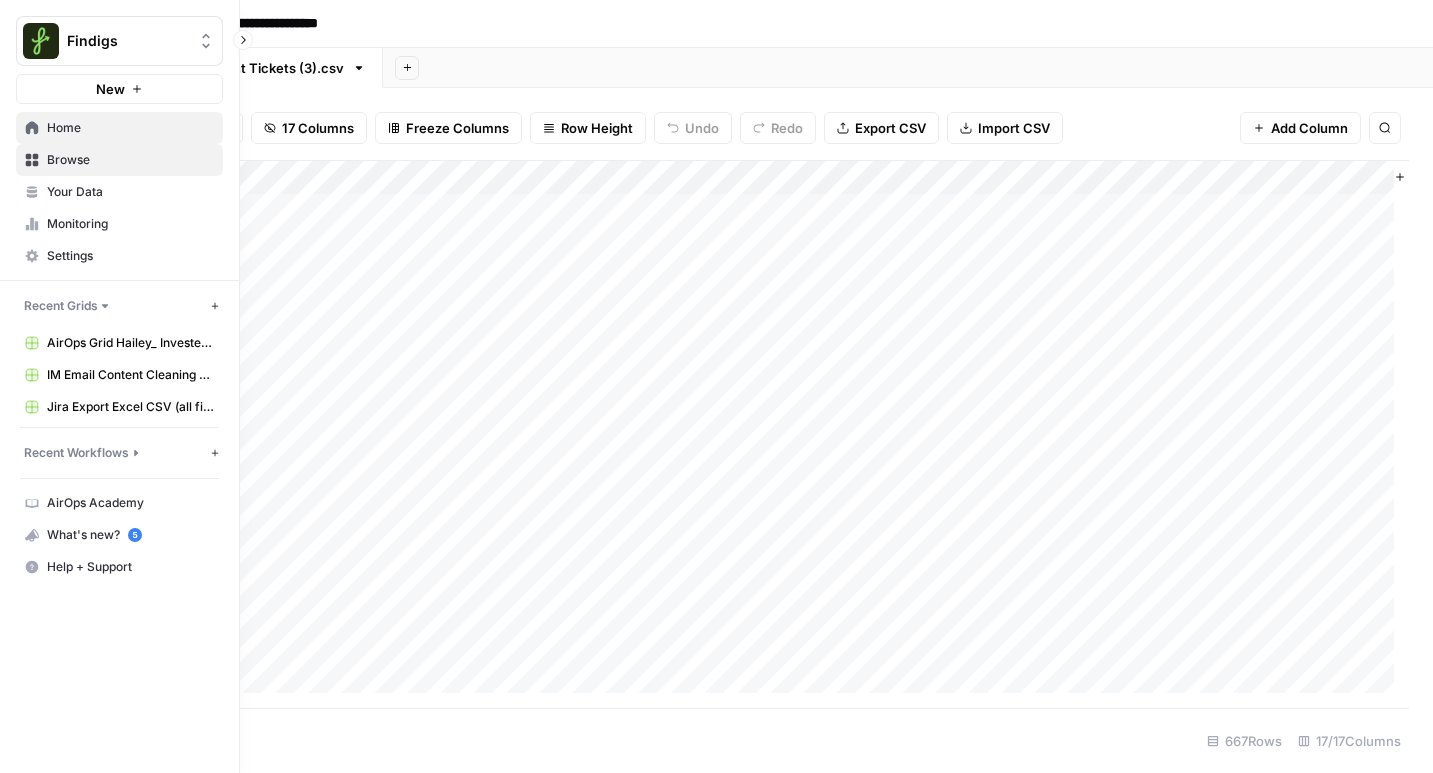 click on "Home" at bounding box center (130, 128) 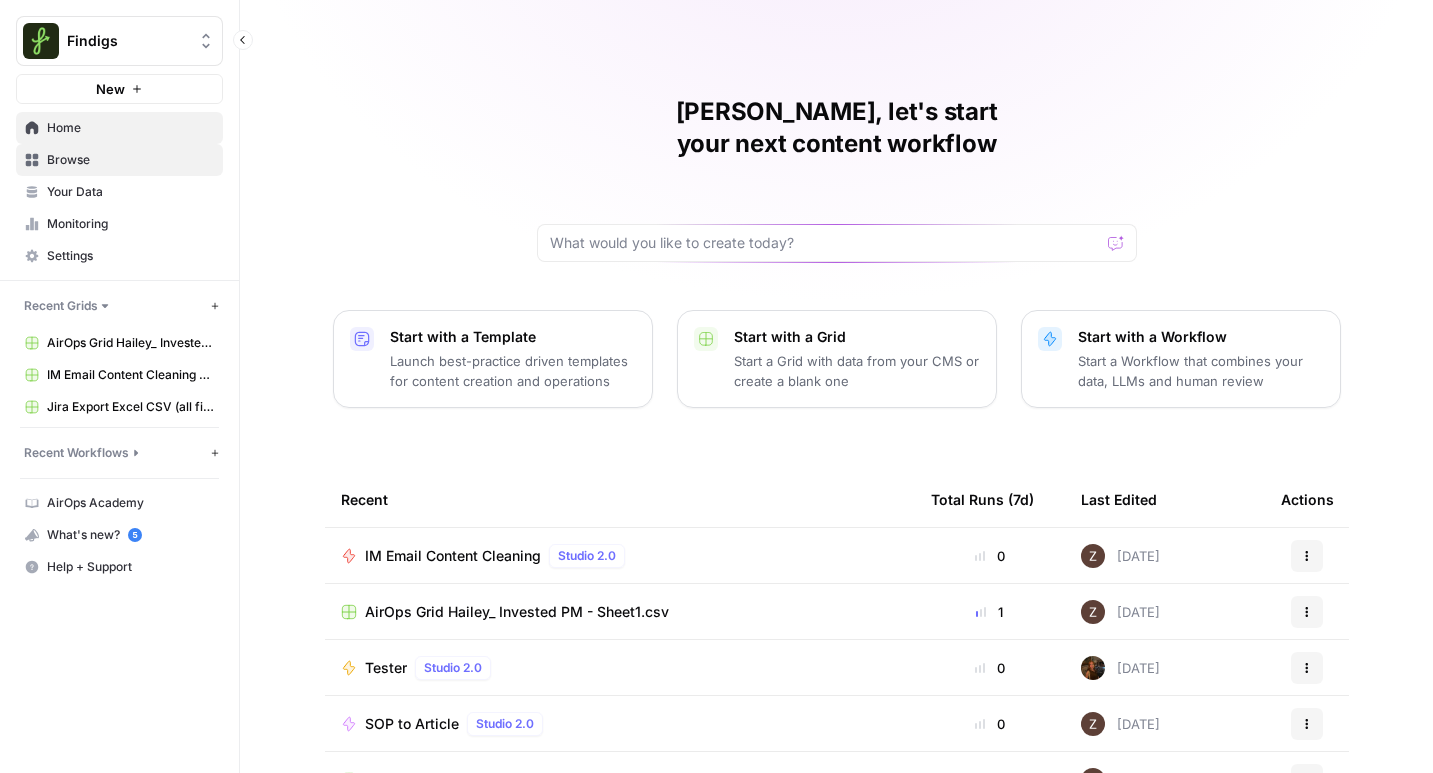 click on "Browse" at bounding box center (130, 160) 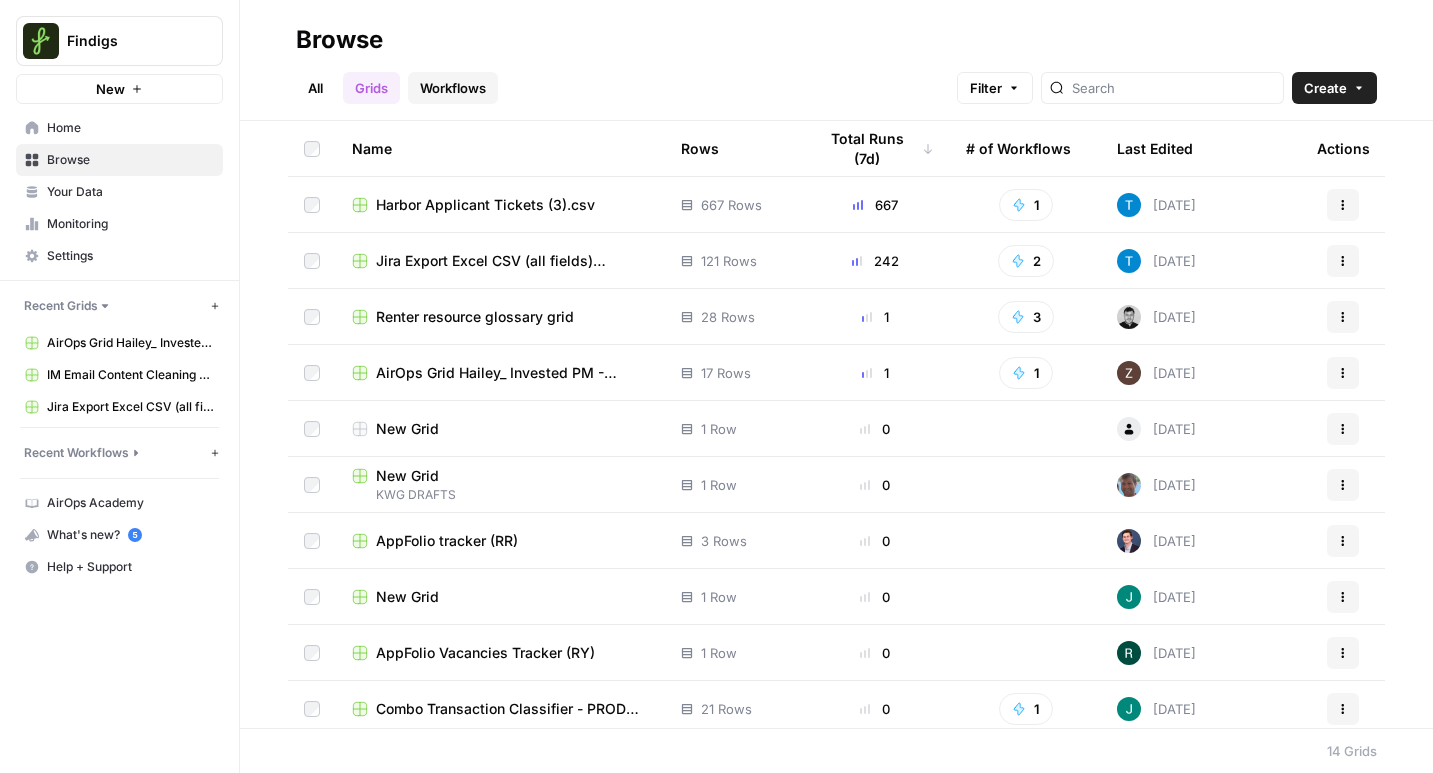 click on "Workflows" at bounding box center (453, 88) 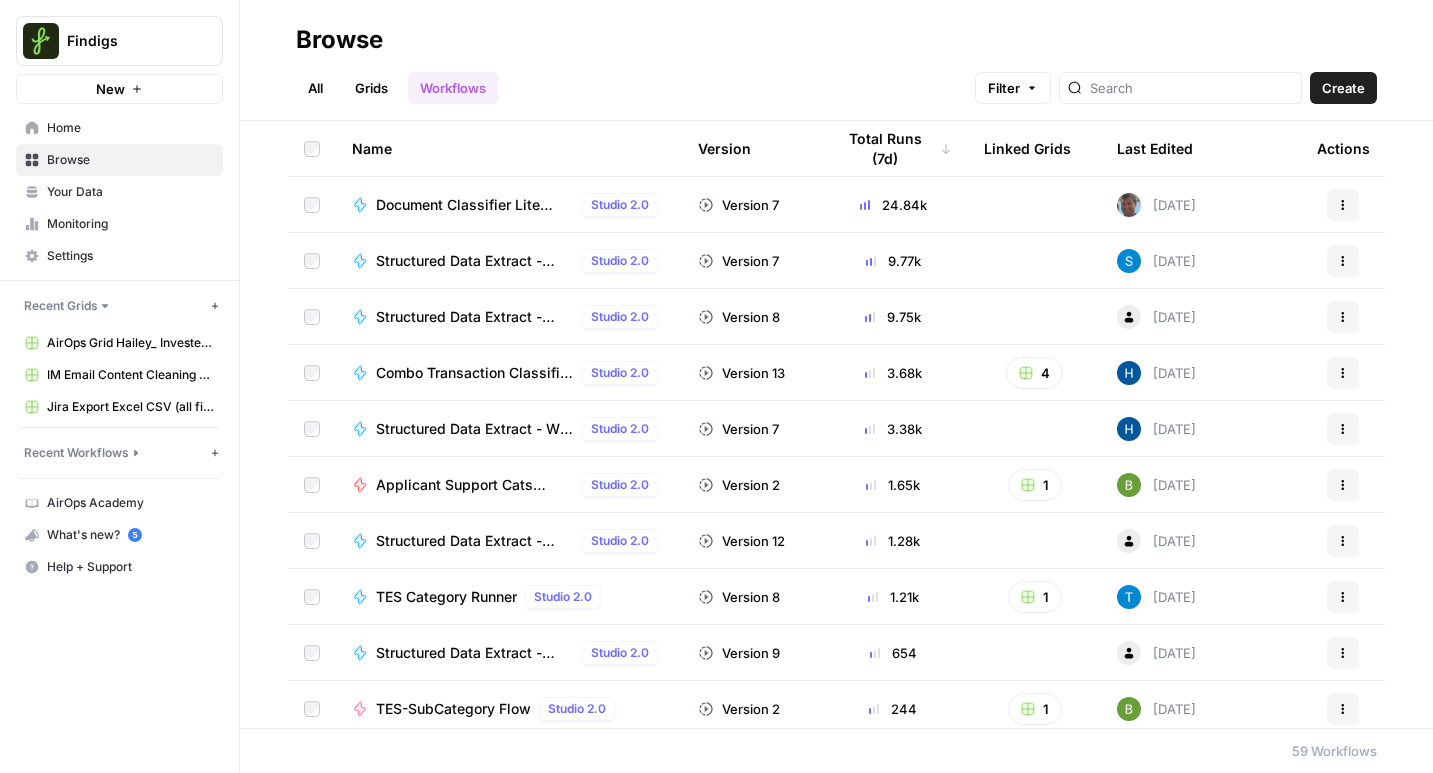 click on "Document Classifier Lite PROD" at bounding box center [475, 205] 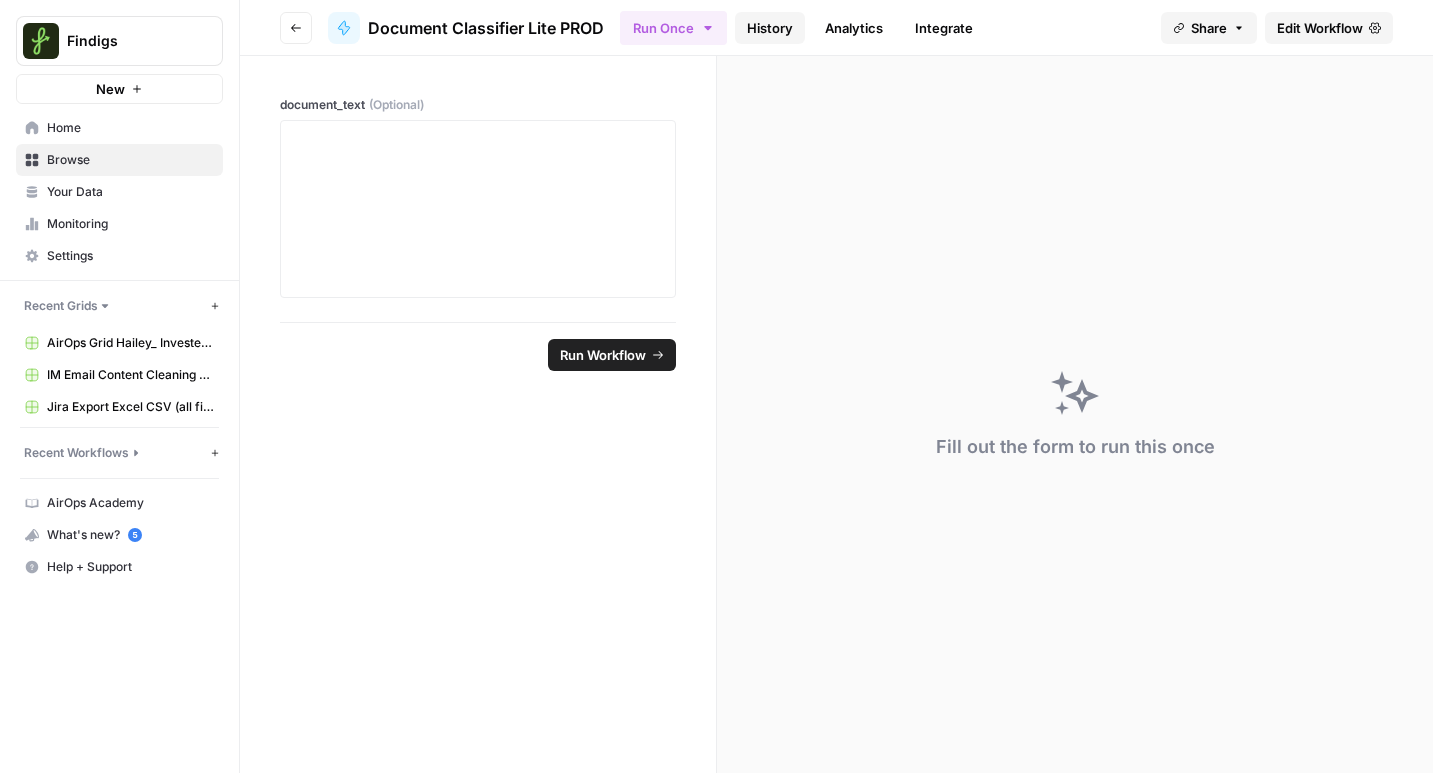 click on "History" at bounding box center (770, 28) 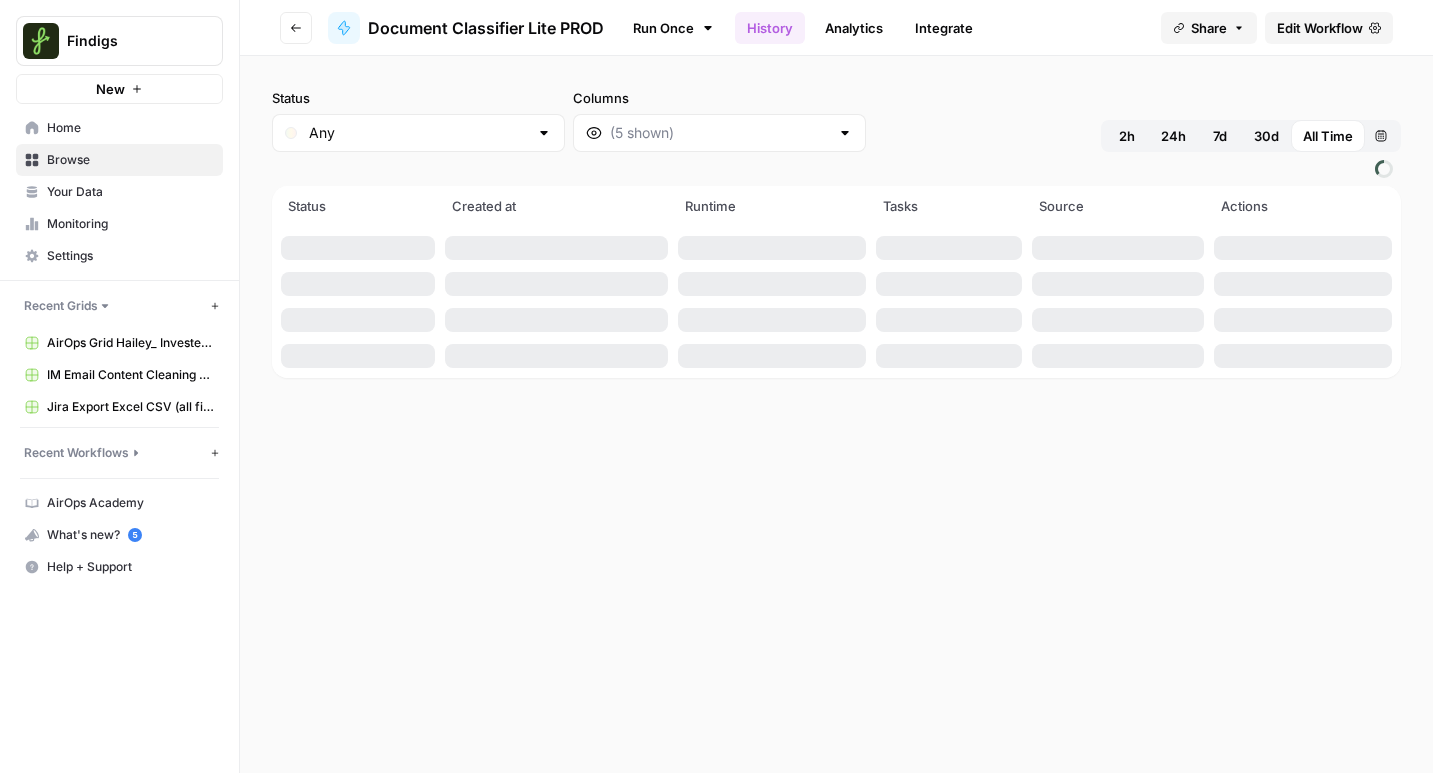 click on "Document Classifier Lite PROD" at bounding box center (486, 28) 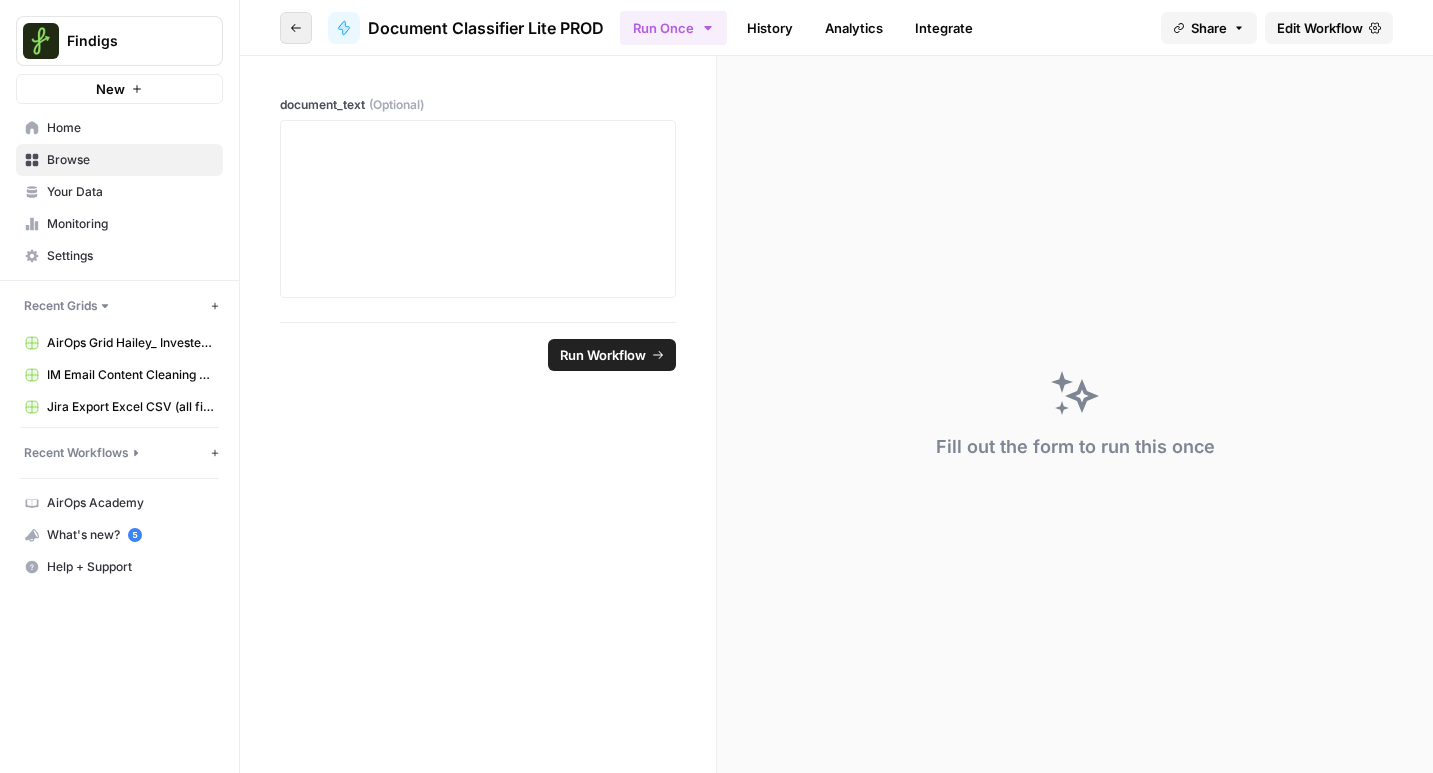 click 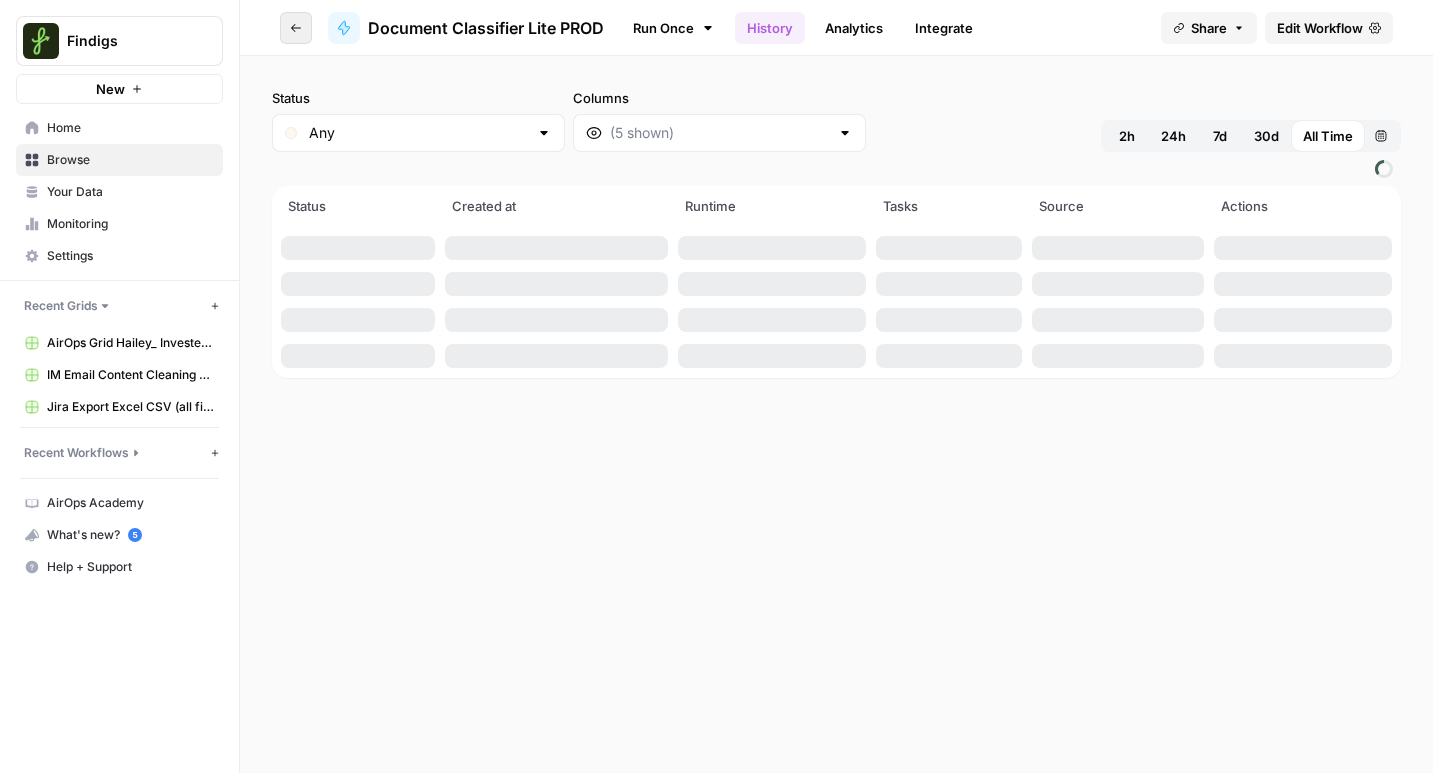 click 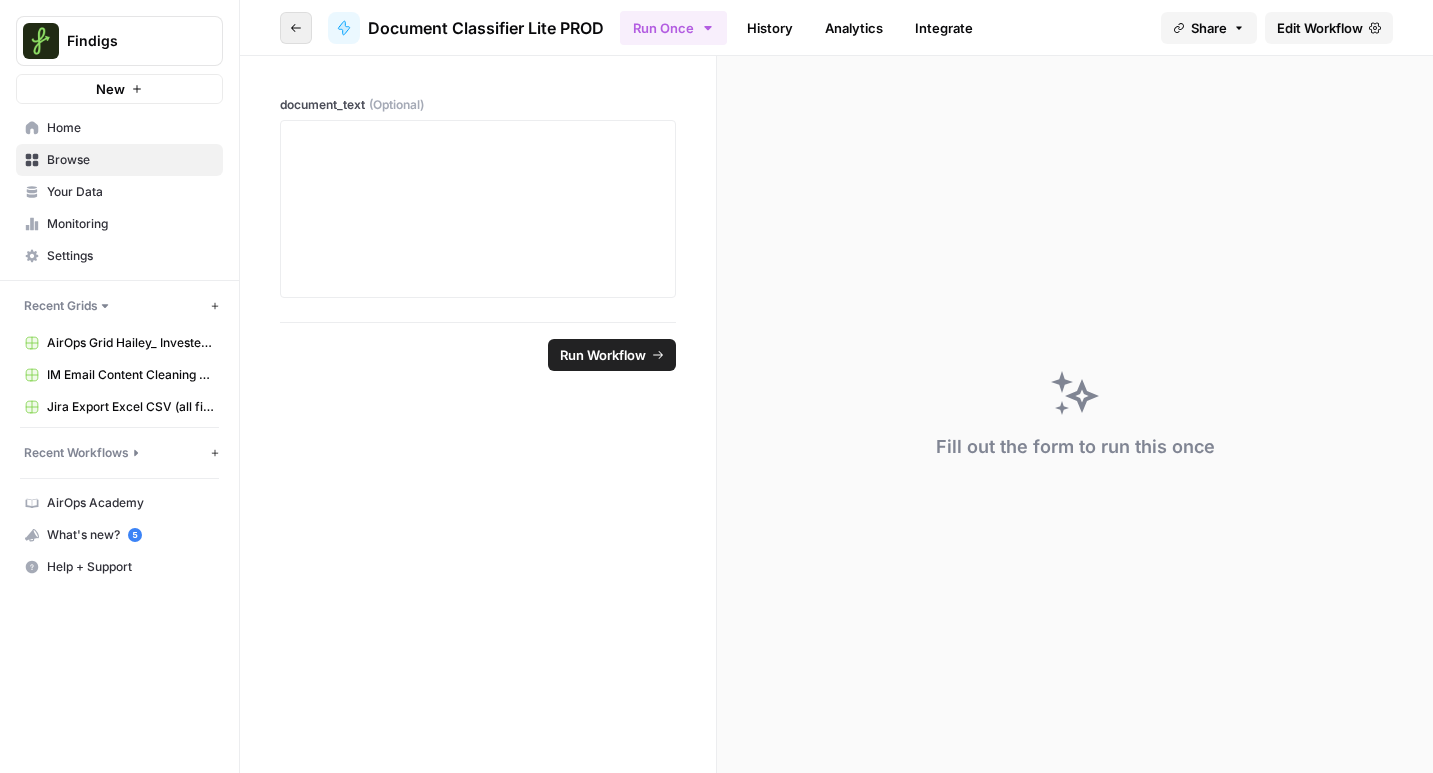 click 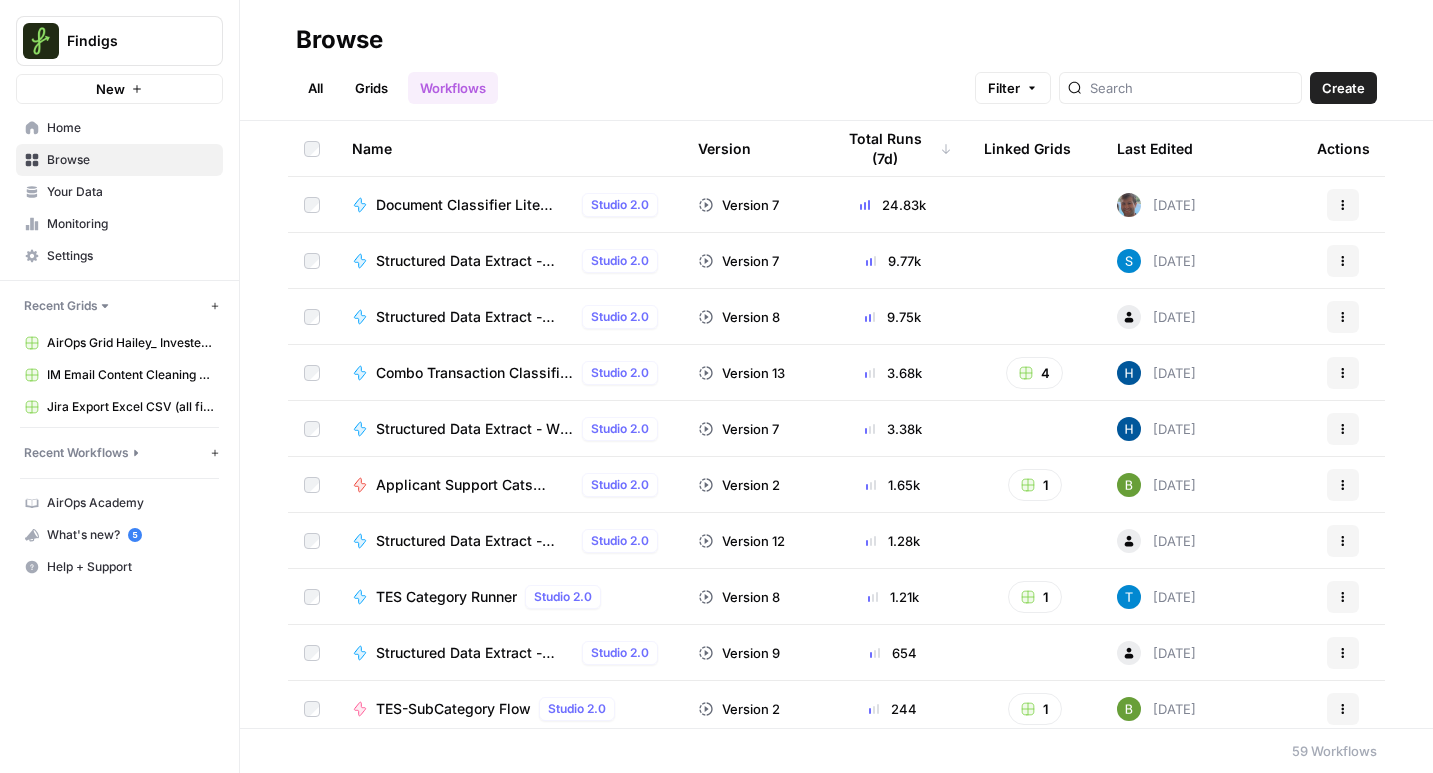 click on "Structured Data Extract - Bank Statement PROD" at bounding box center [475, 261] 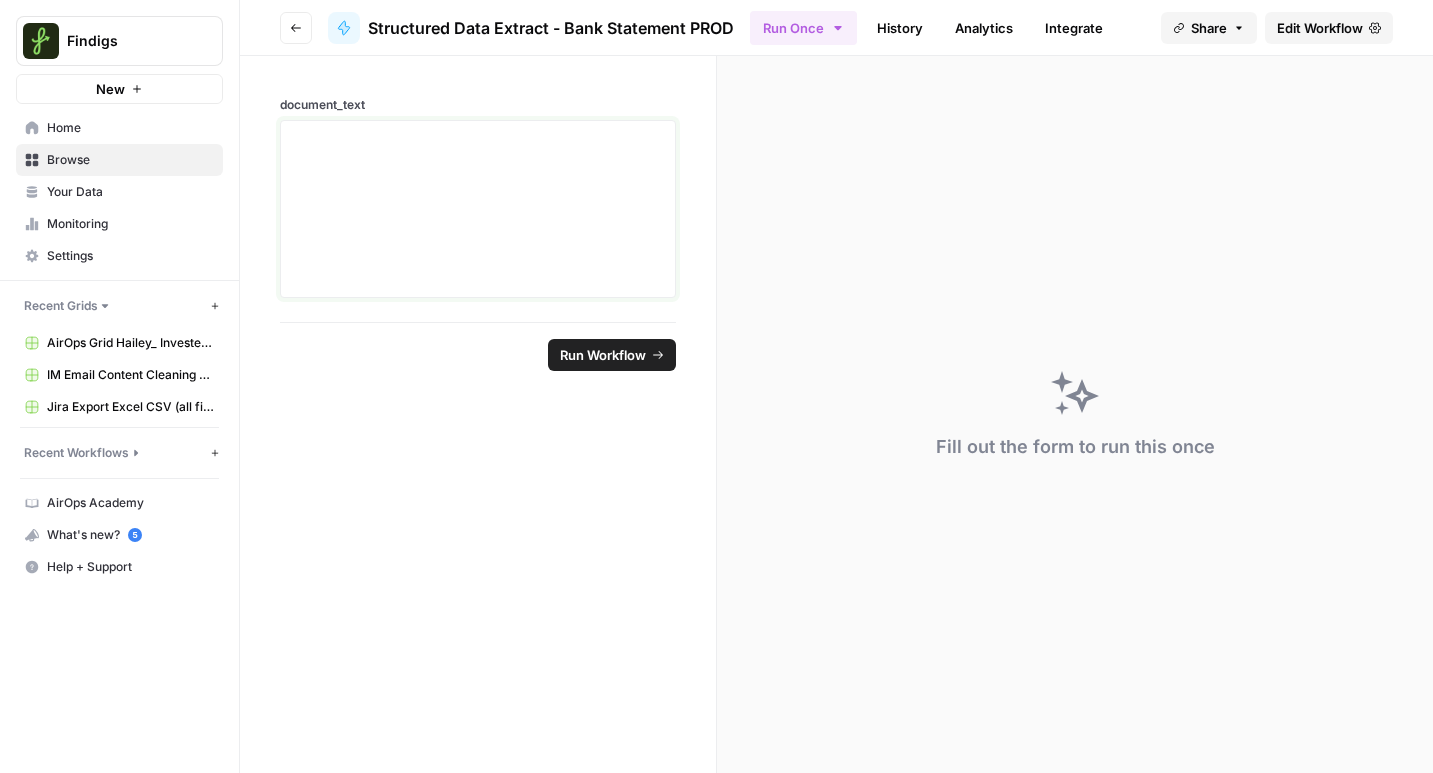 click at bounding box center (478, 209) 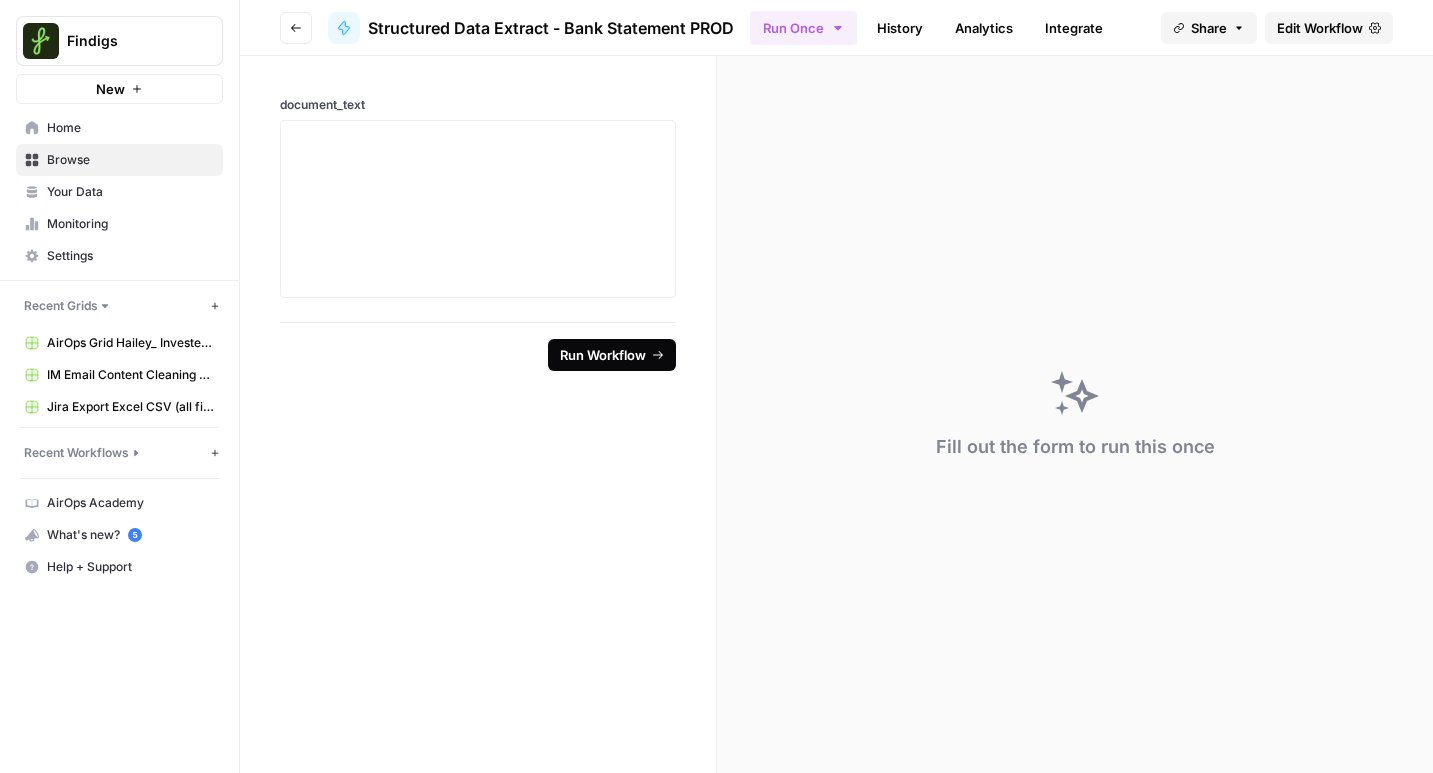 click on "Run Workflow" at bounding box center [603, 355] 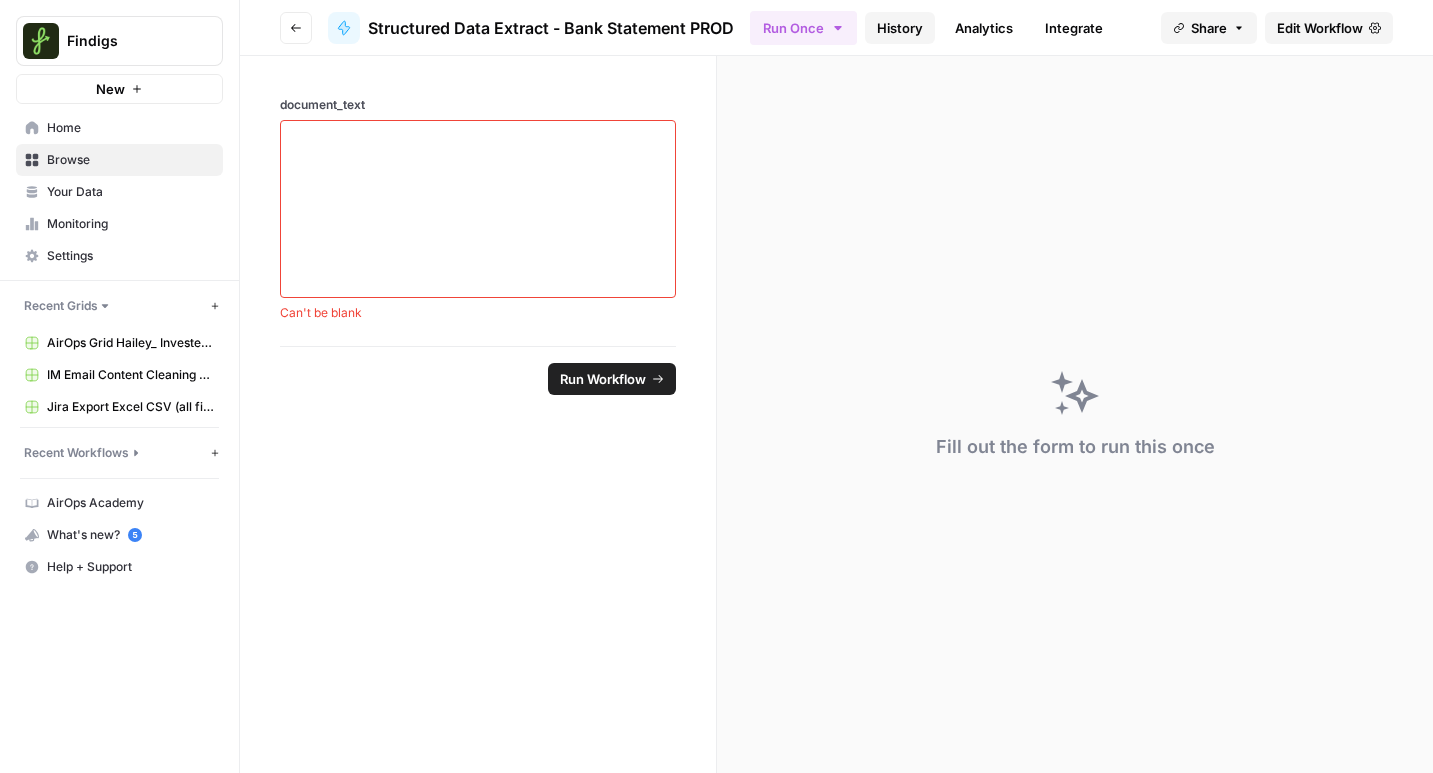 click on "History" at bounding box center [900, 28] 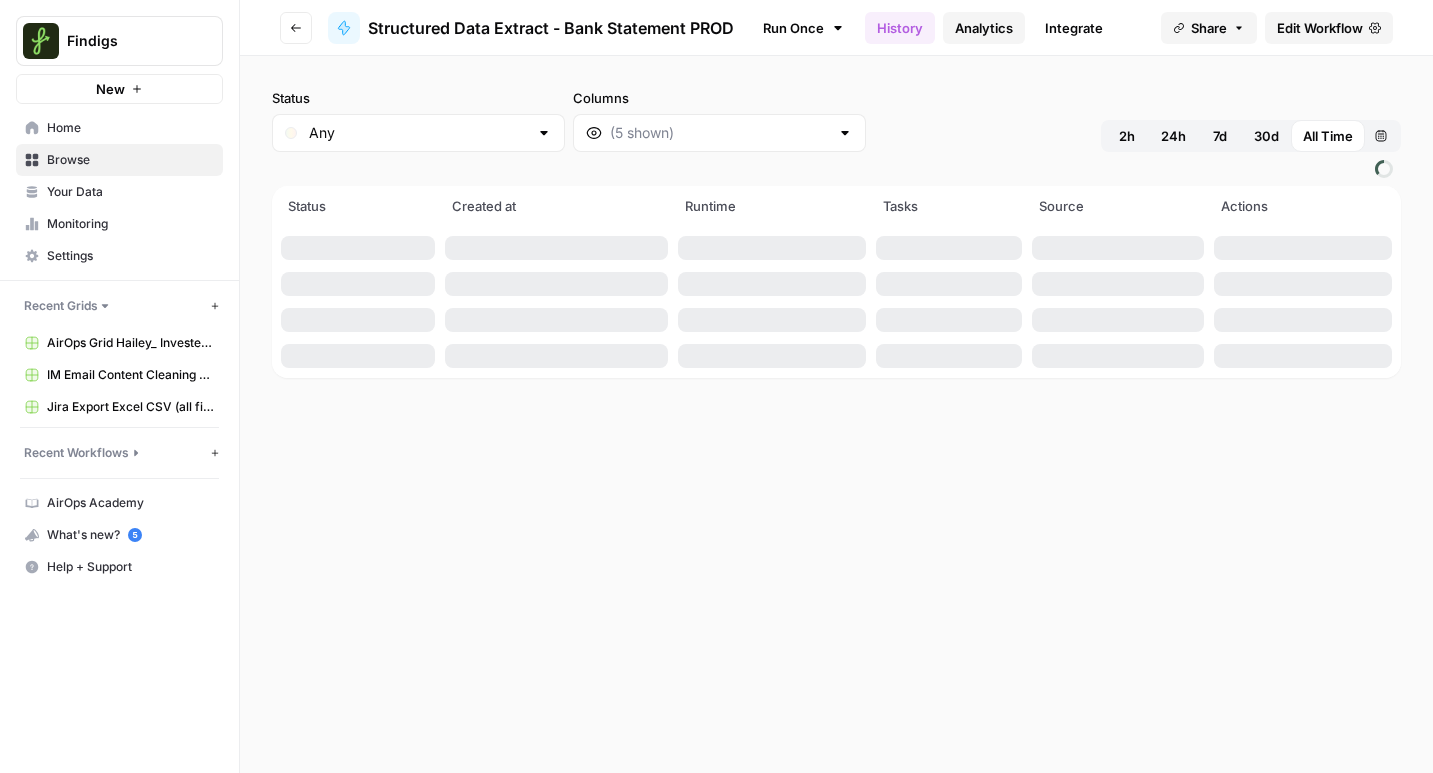 click on "Analytics" at bounding box center (984, 28) 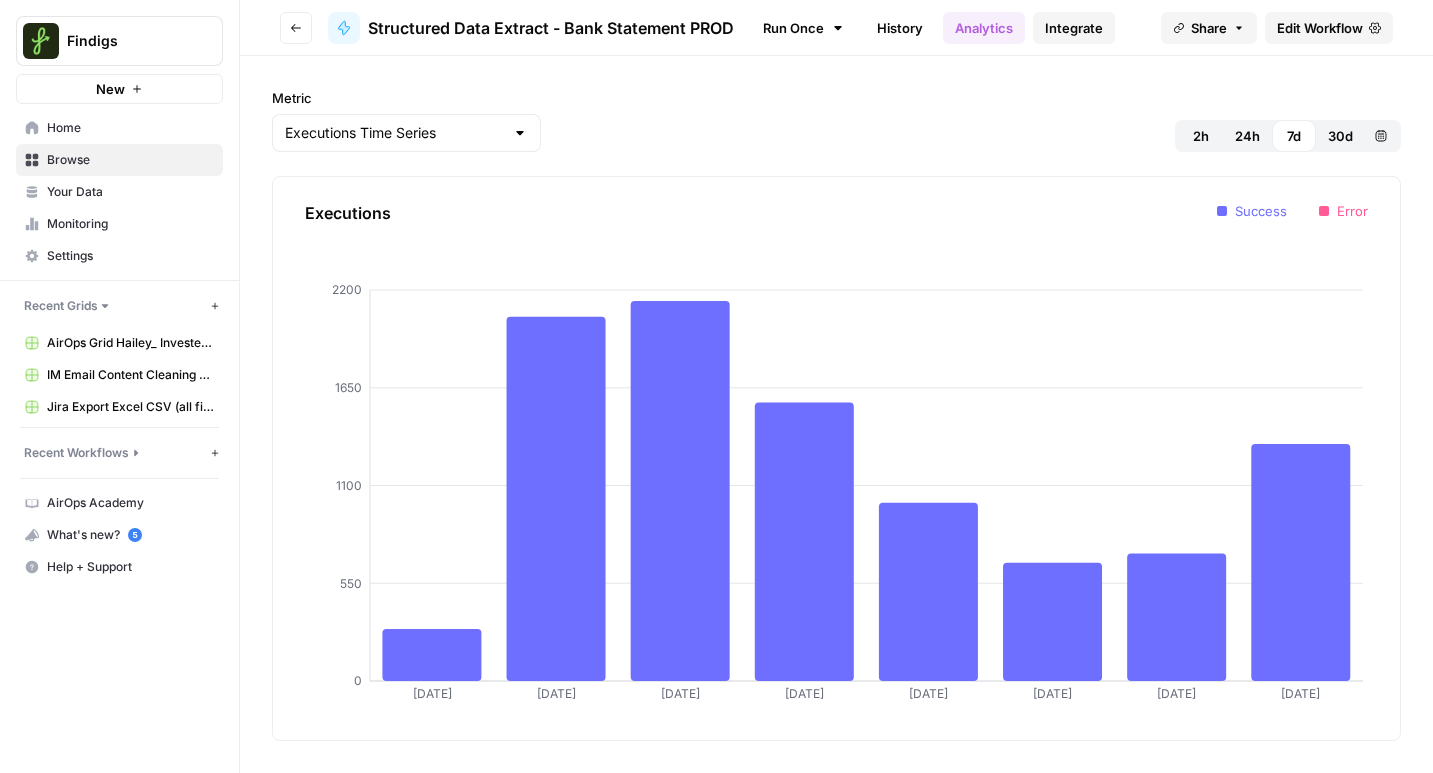 click on "Integrate" at bounding box center [1074, 28] 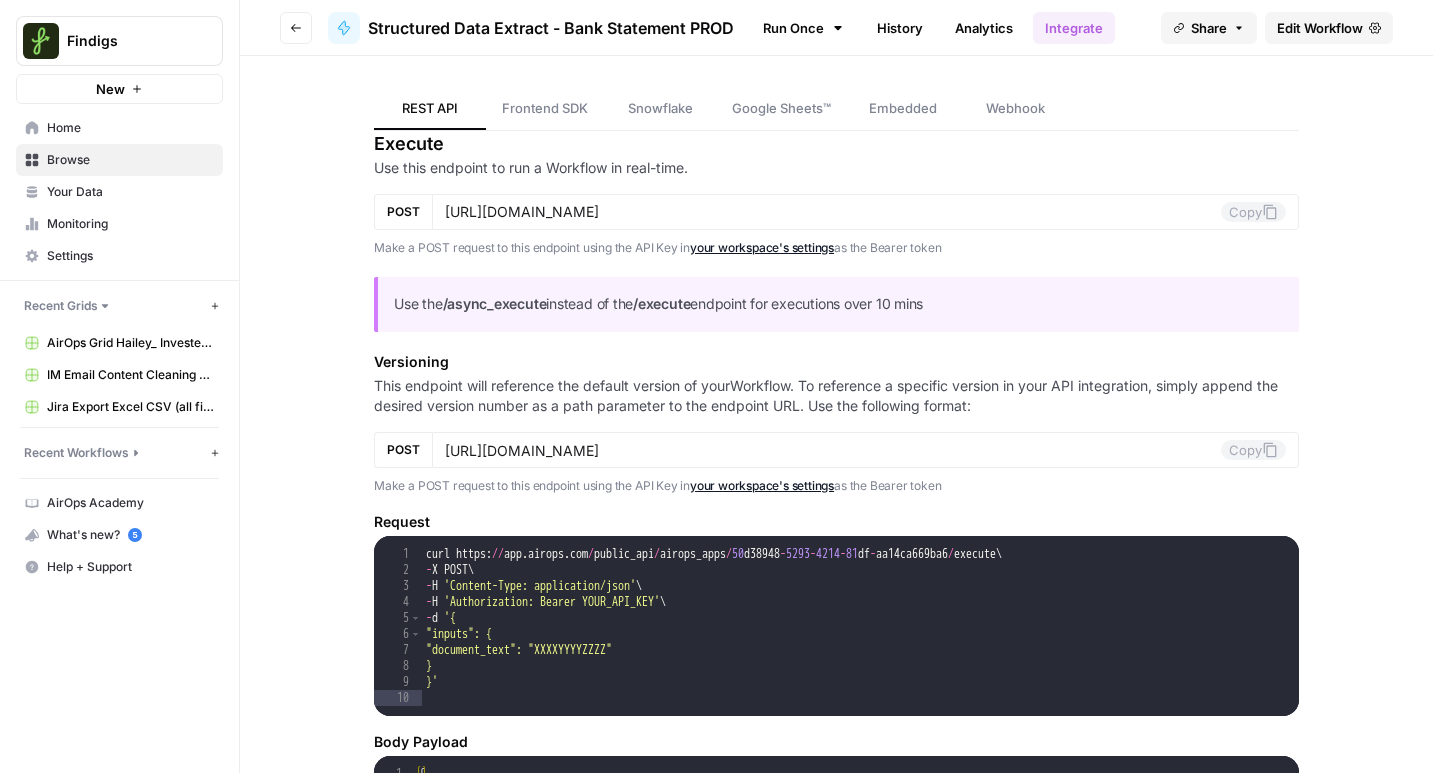 scroll, scrollTop: 0, scrollLeft: 0, axis: both 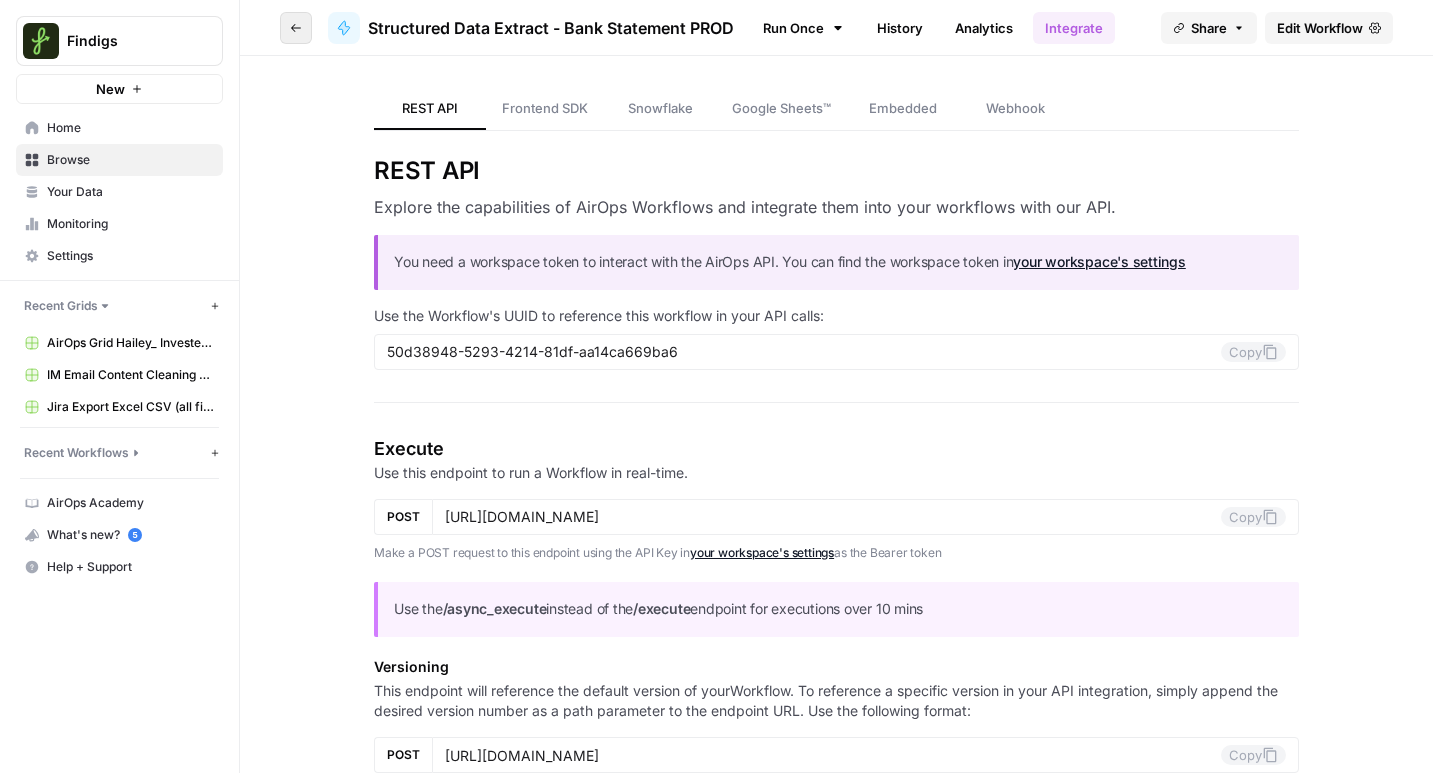click on "Go back" at bounding box center [296, 28] 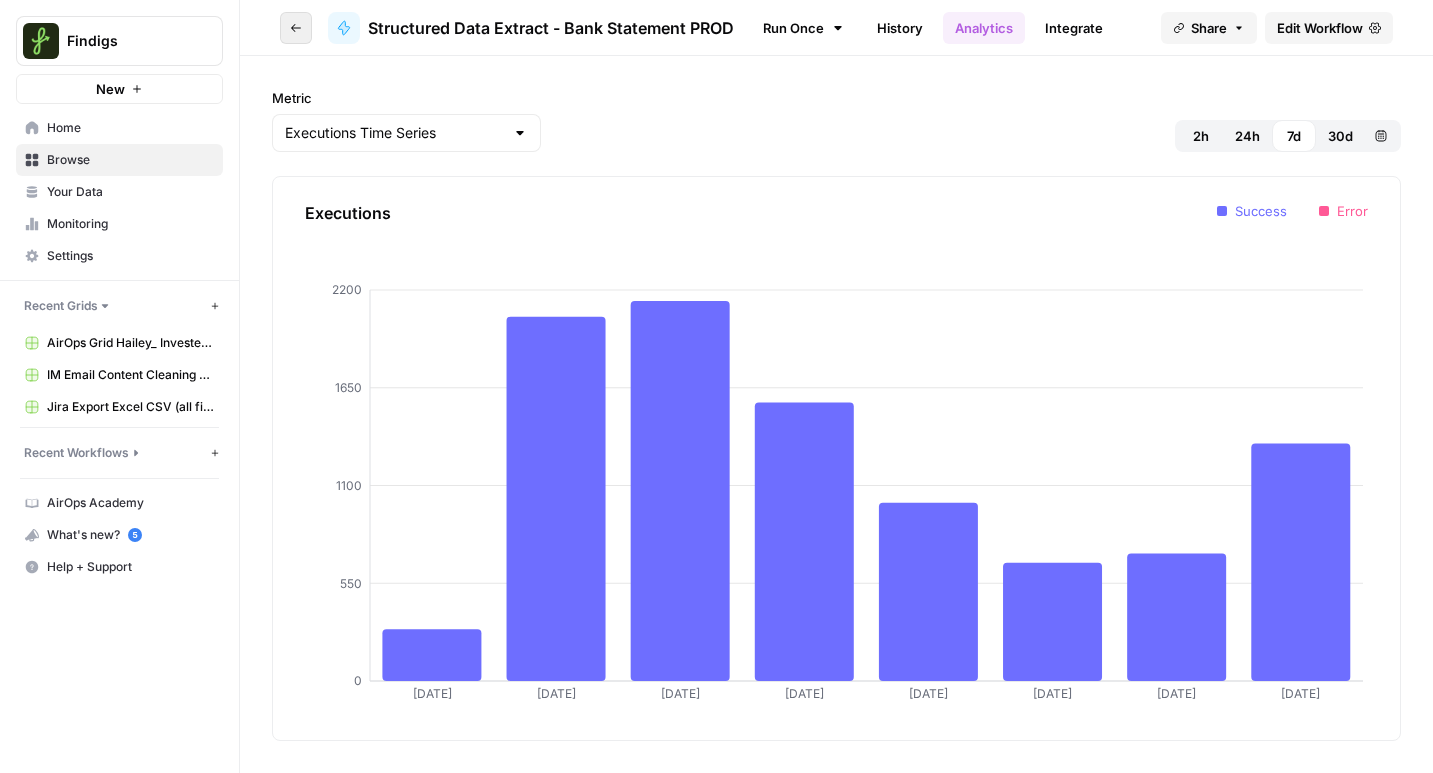 click 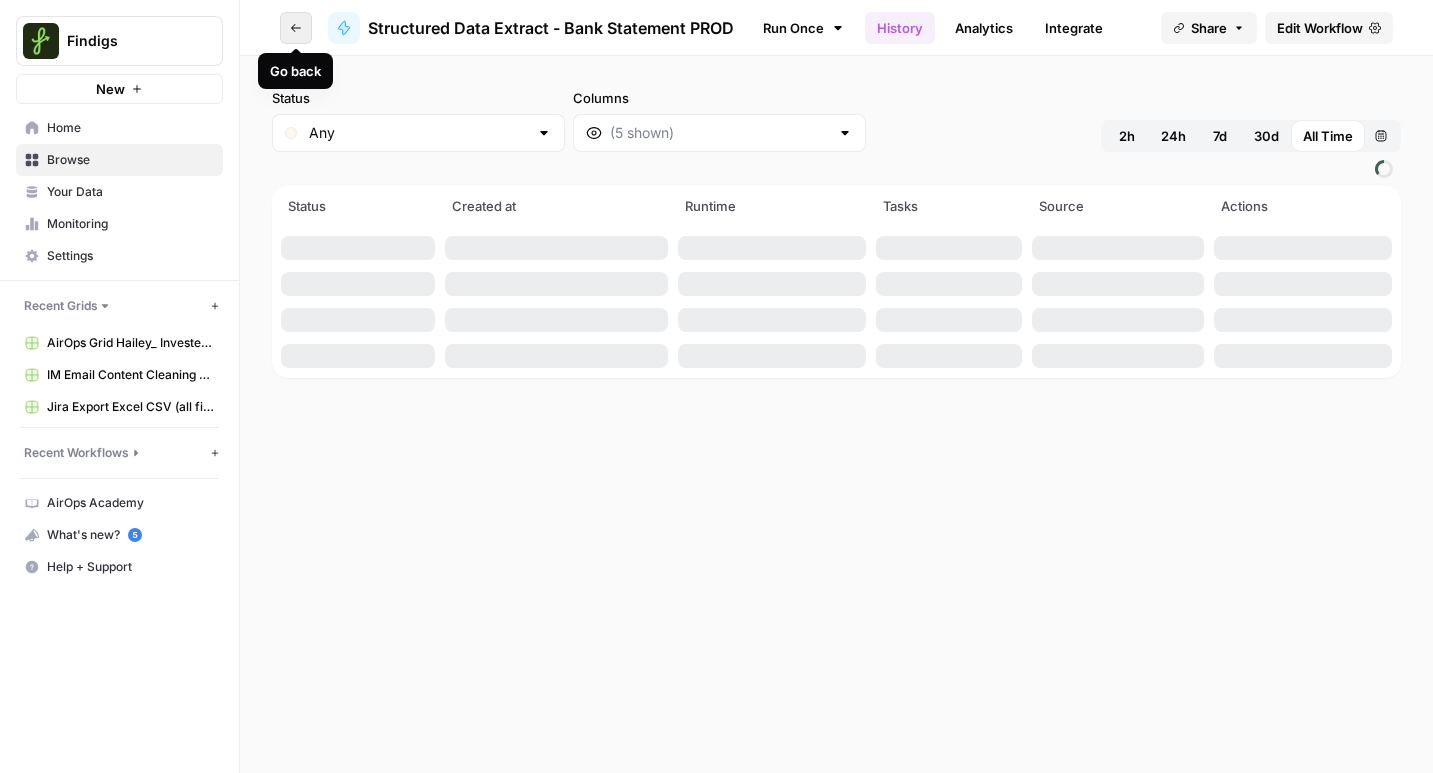 click 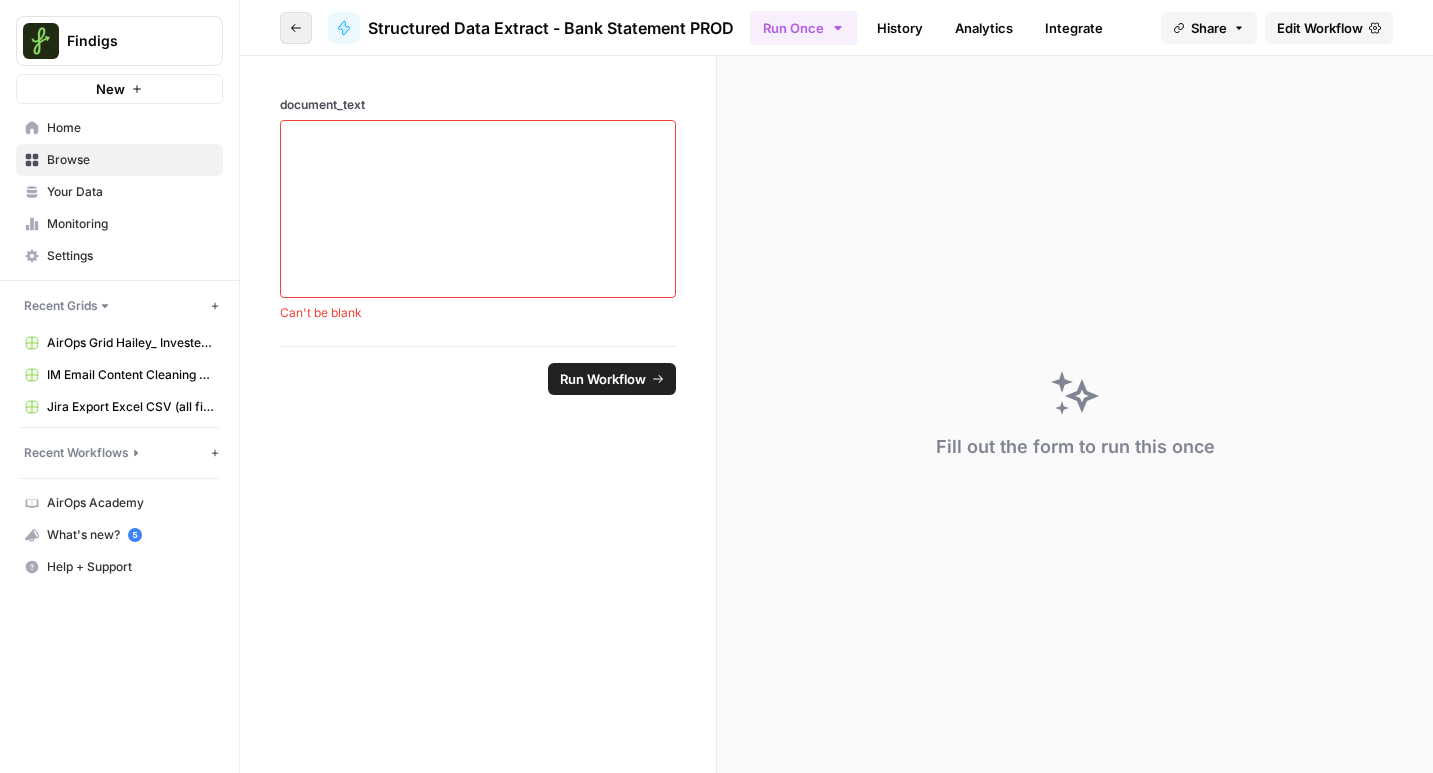 click 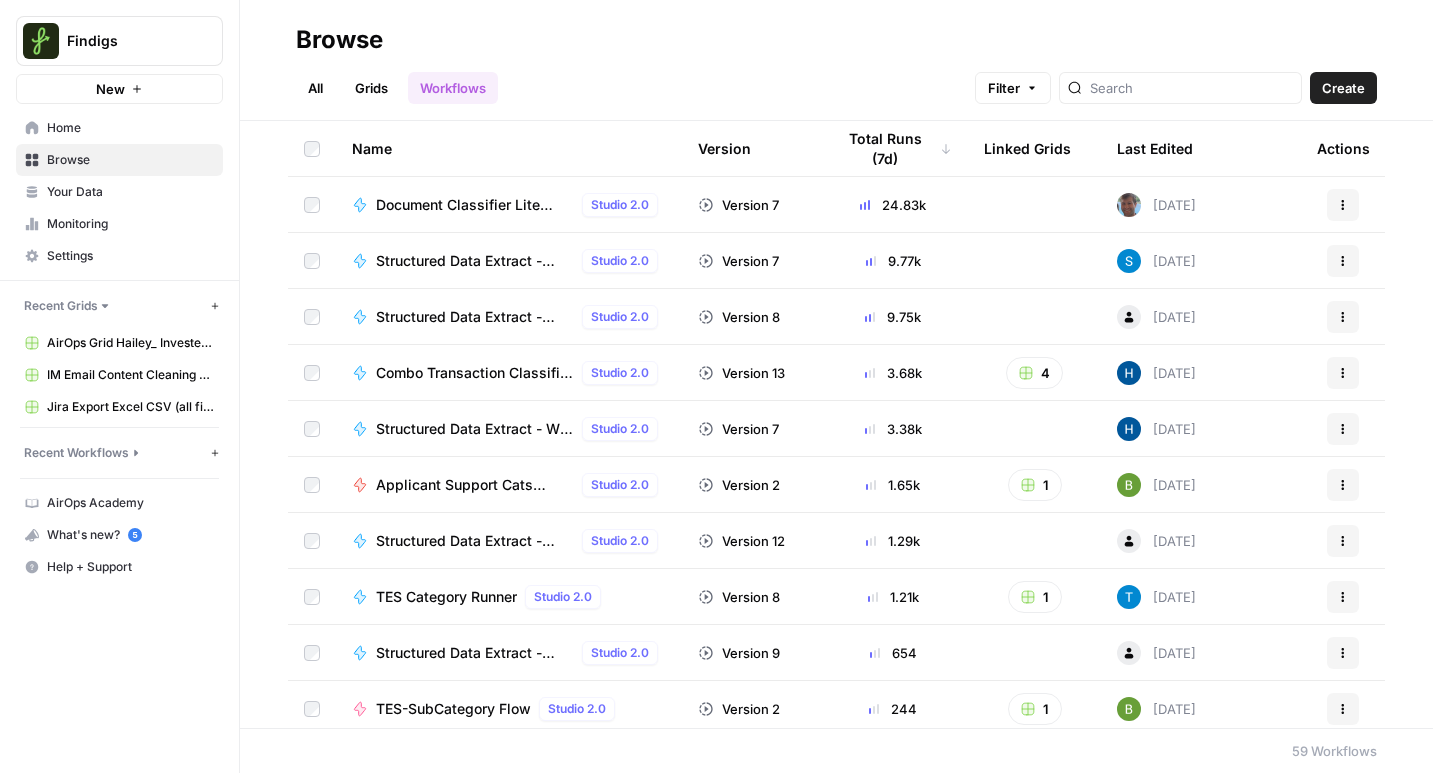 click on "Applicant Support Cats Workflow" at bounding box center (475, 485) 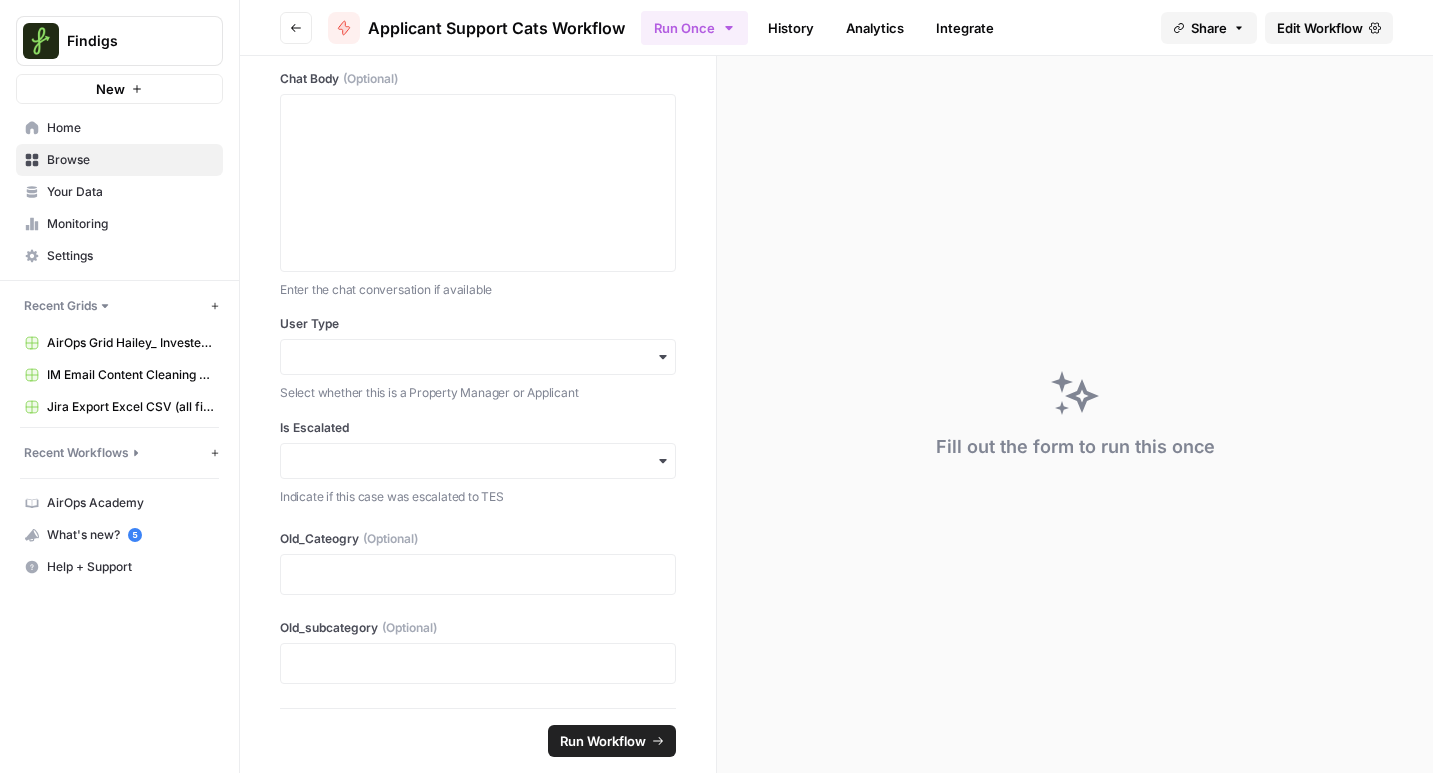 scroll, scrollTop: 0, scrollLeft: 0, axis: both 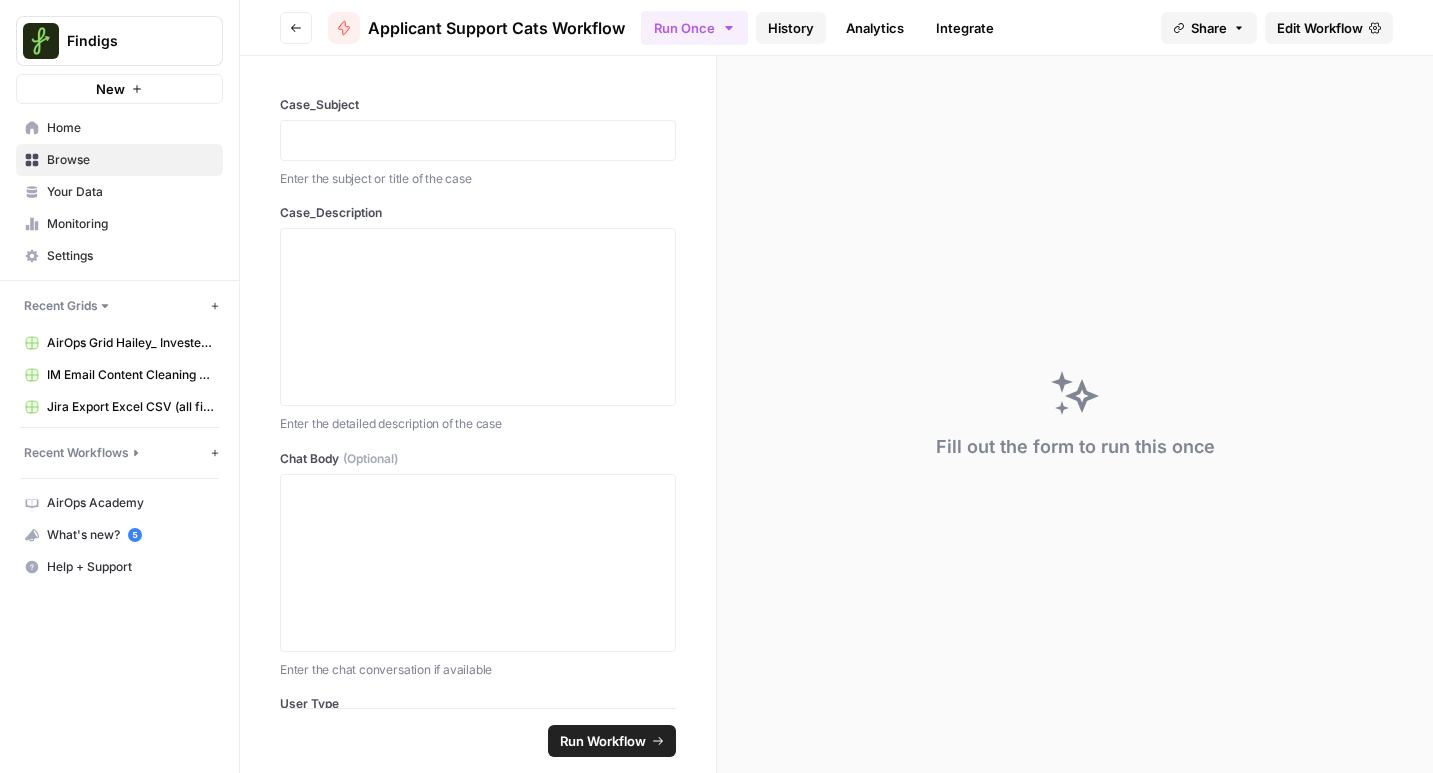 click on "History" at bounding box center [791, 28] 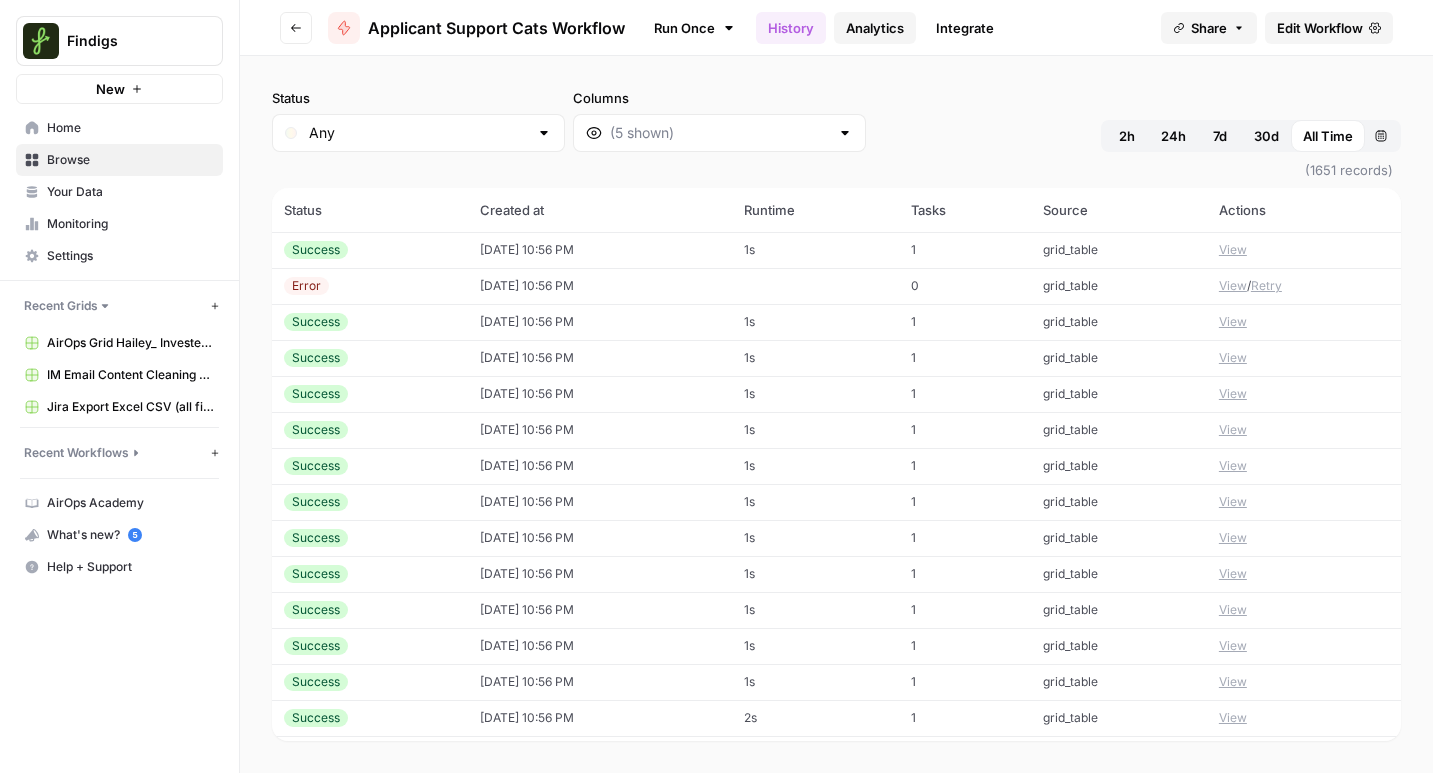 click on "Analytics" at bounding box center (875, 28) 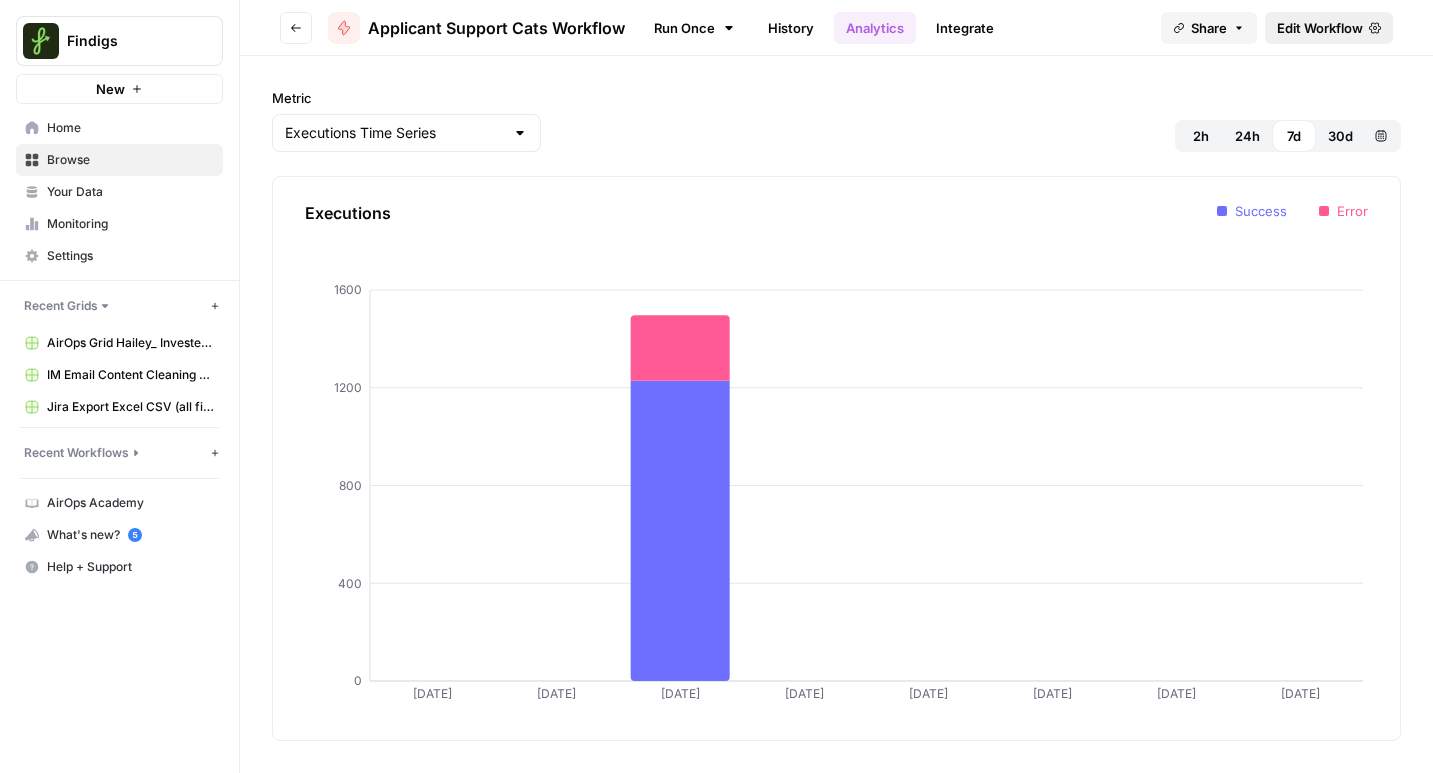 click on "Edit Workflow" at bounding box center (1320, 28) 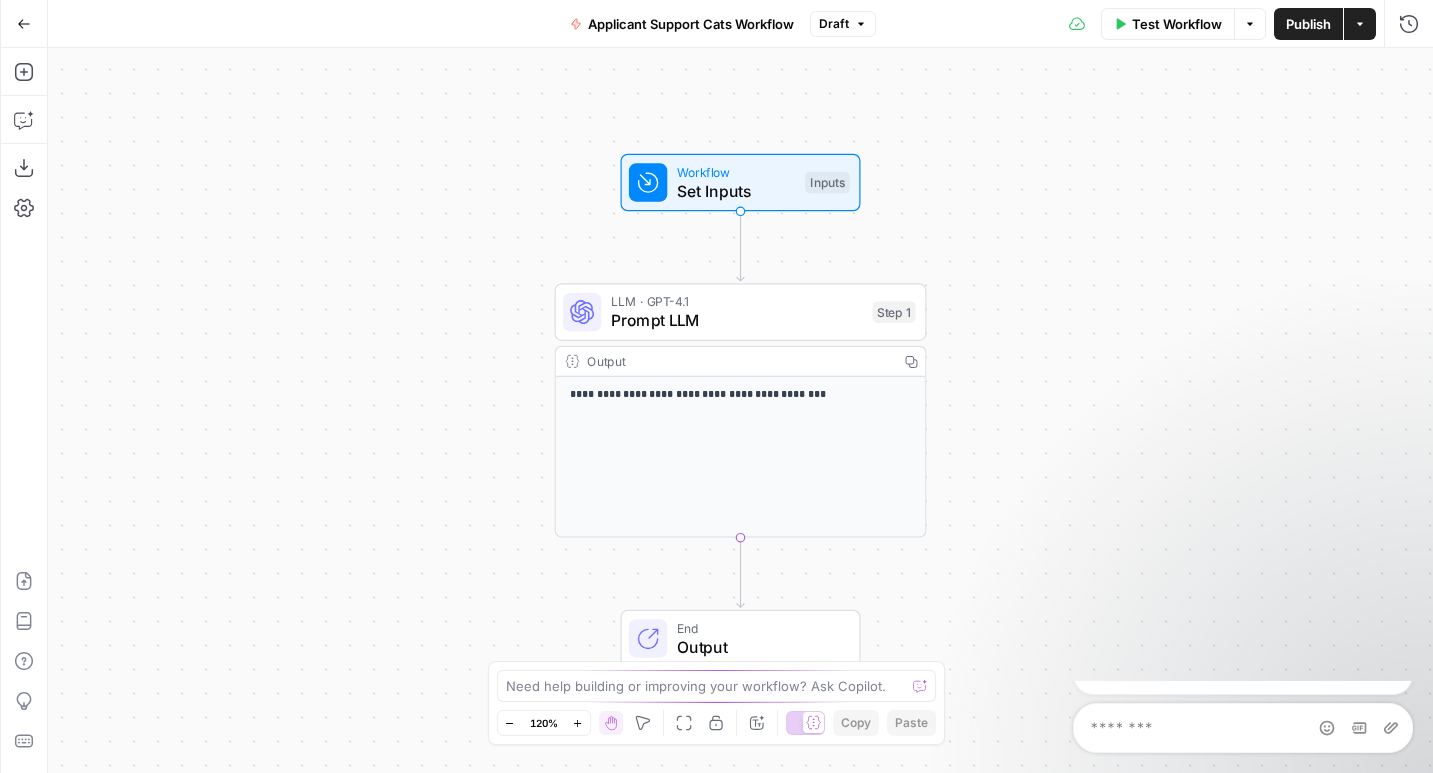 scroll, scrollTop: 0, scrollLeft: 0, axis: both 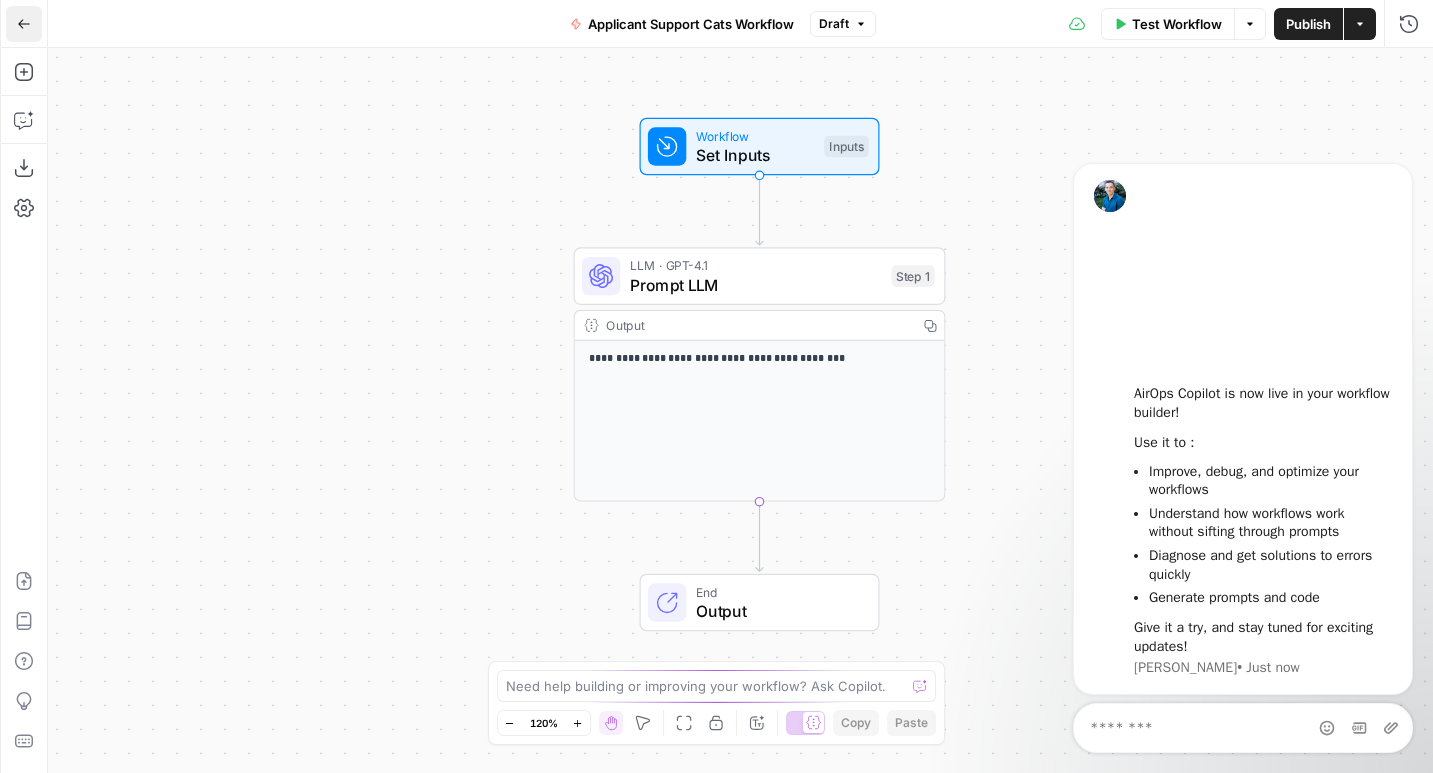 click 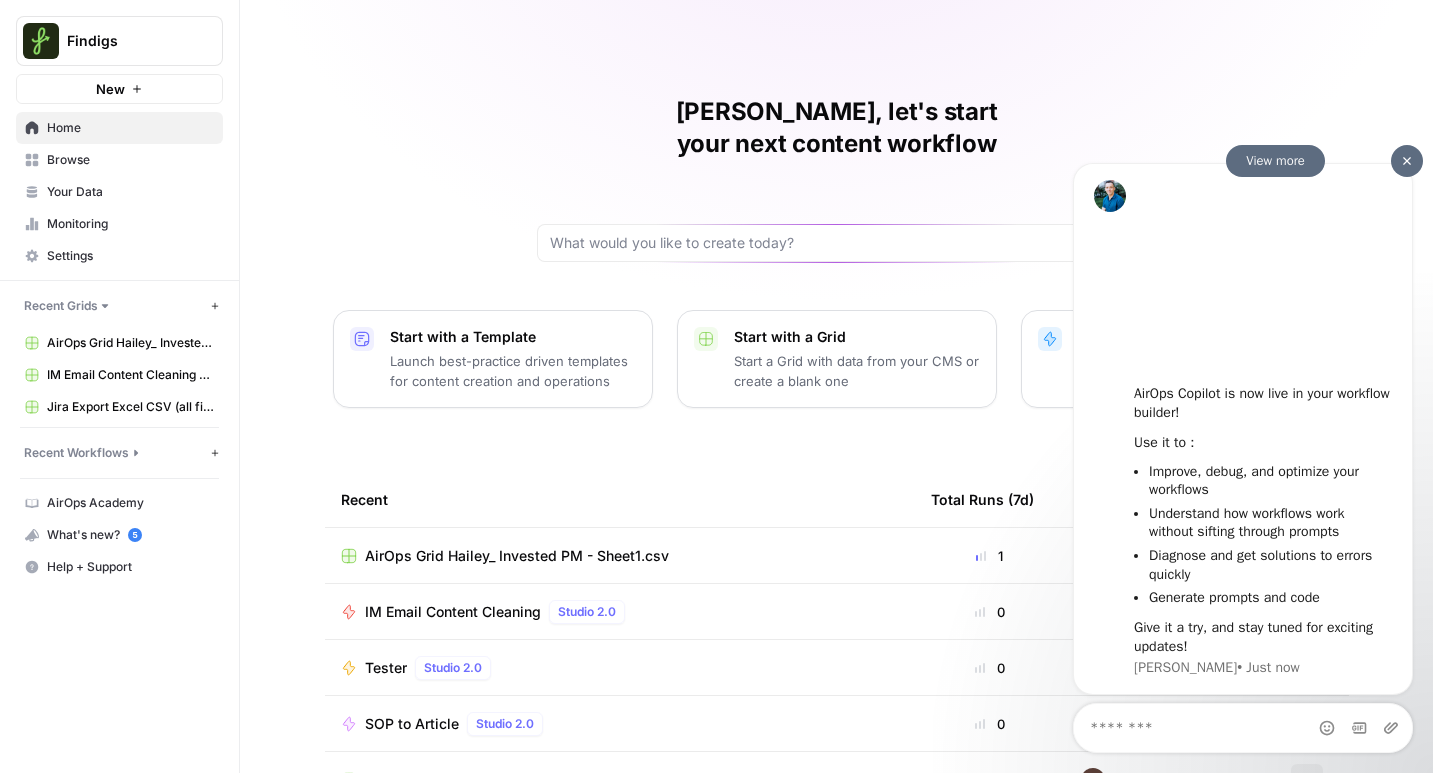 click at bounding box center [1407, 160] 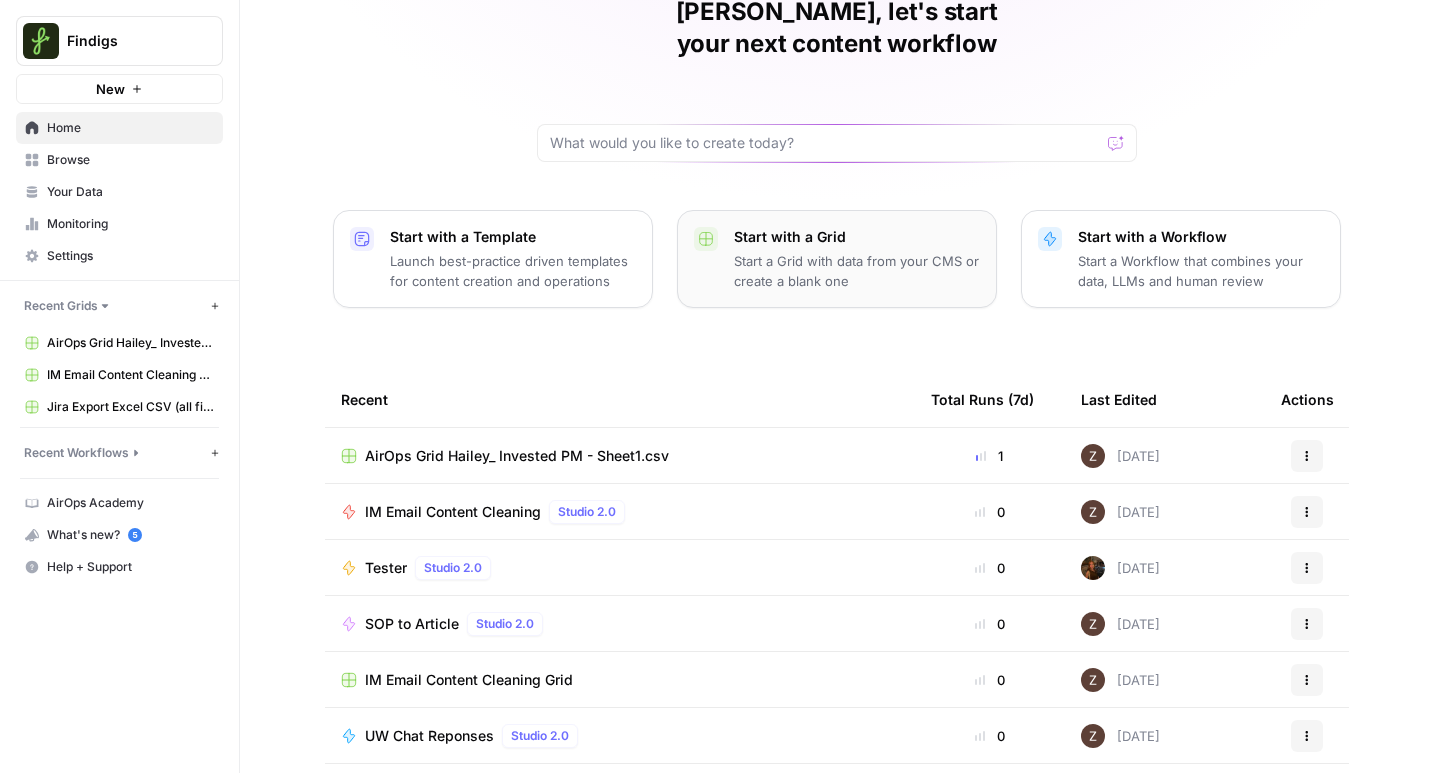 scroll, scrollTop: 147, scrollLeft: 0, axis: vertical 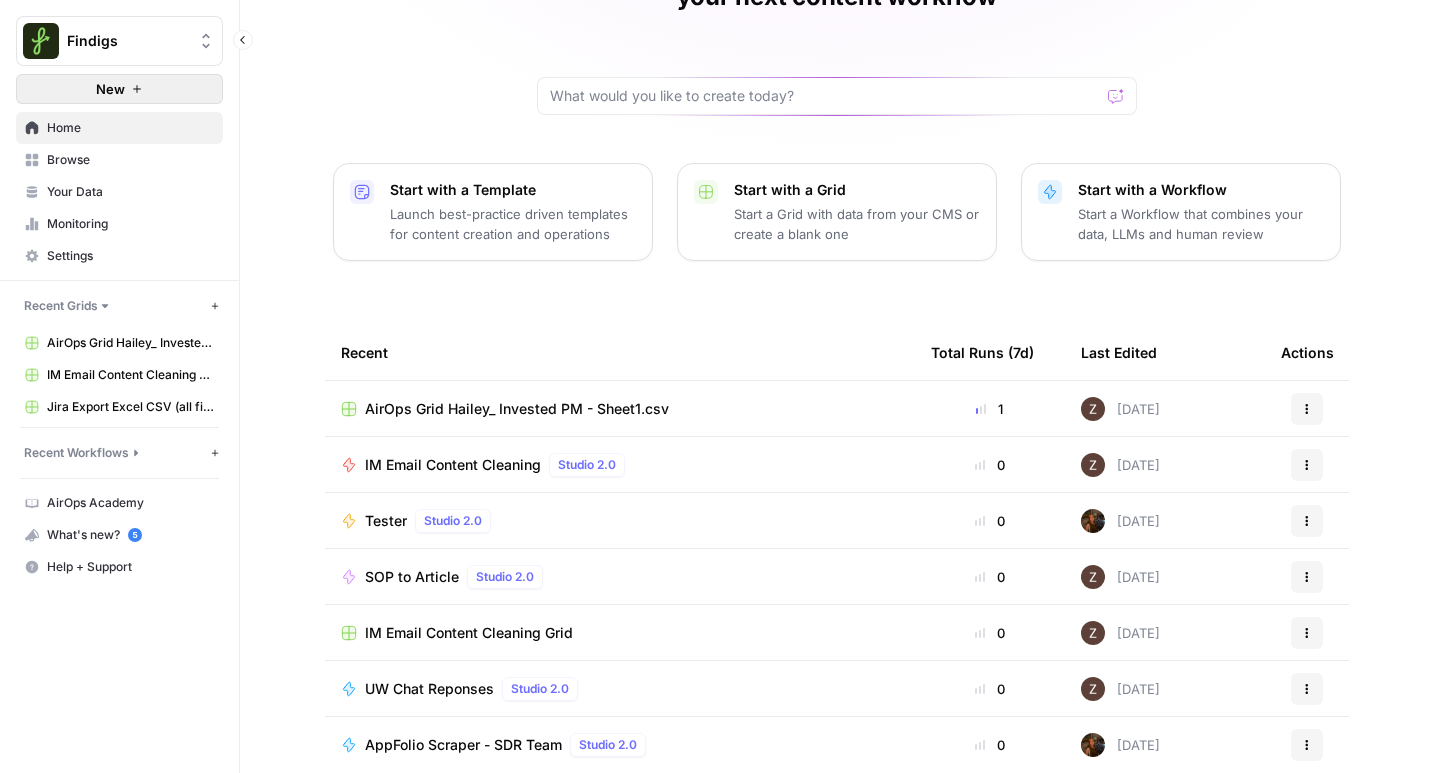 click on "New" at bounding box center [119, 89] 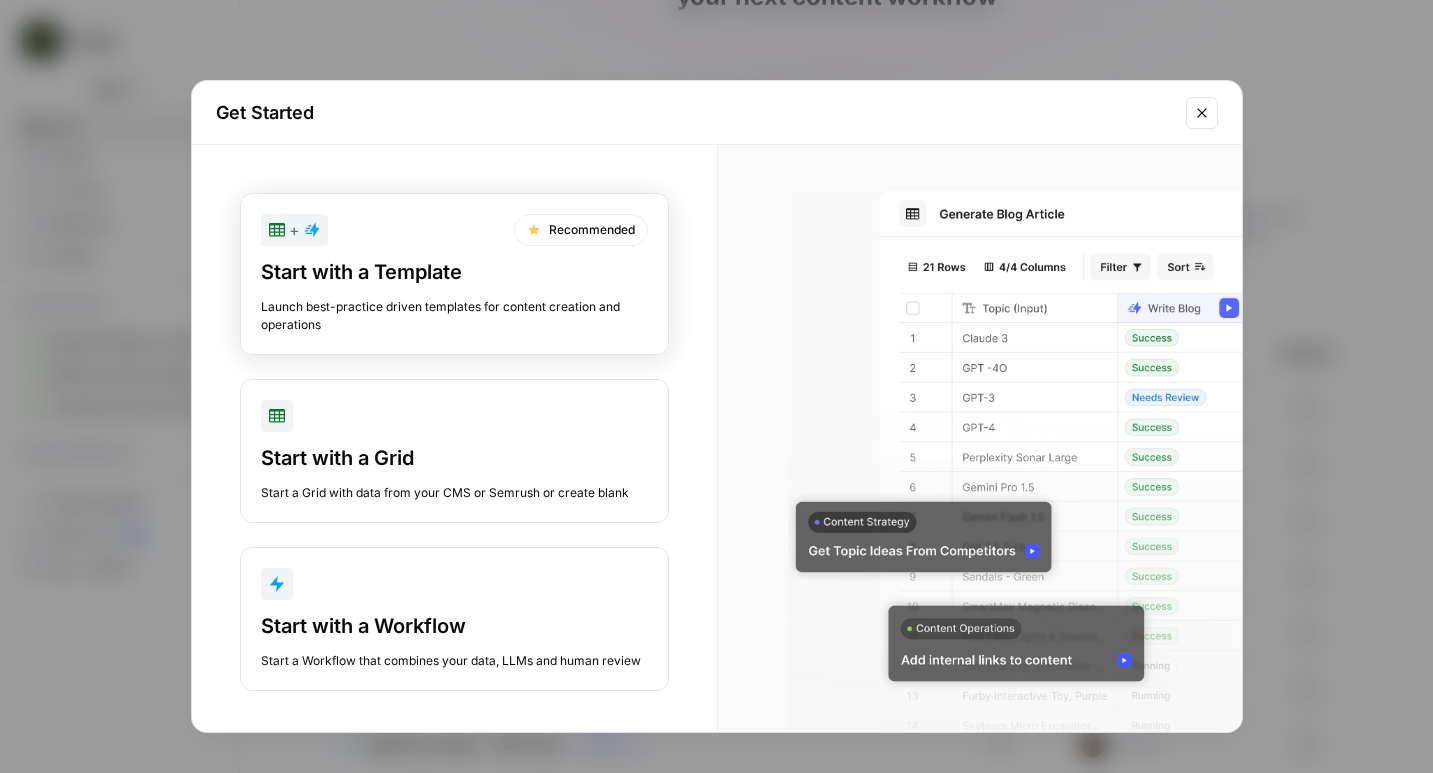 scroll, scrollTop: 25, scrollLeft: 0, axis: vertical 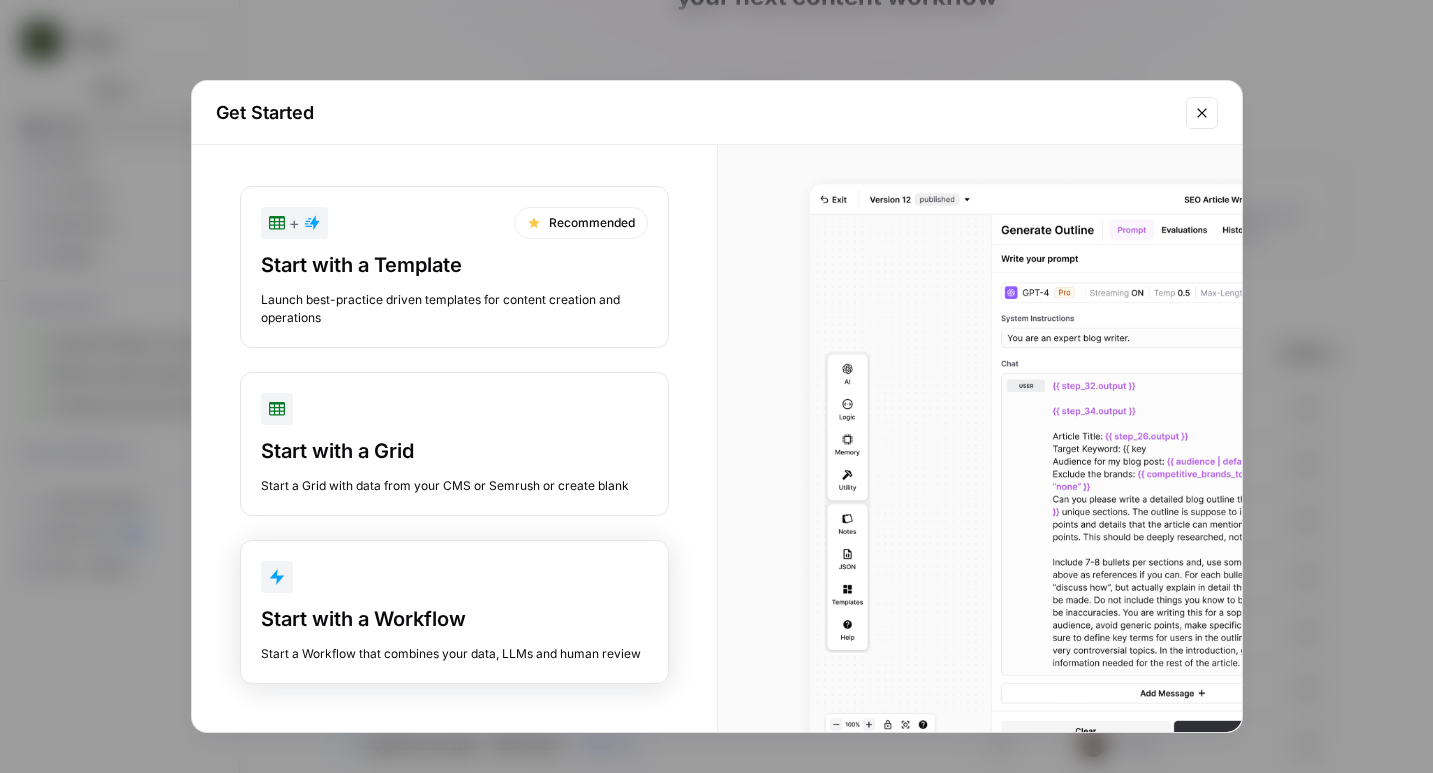 click on "Start with a Workflow" at bounding box center (454, 619) 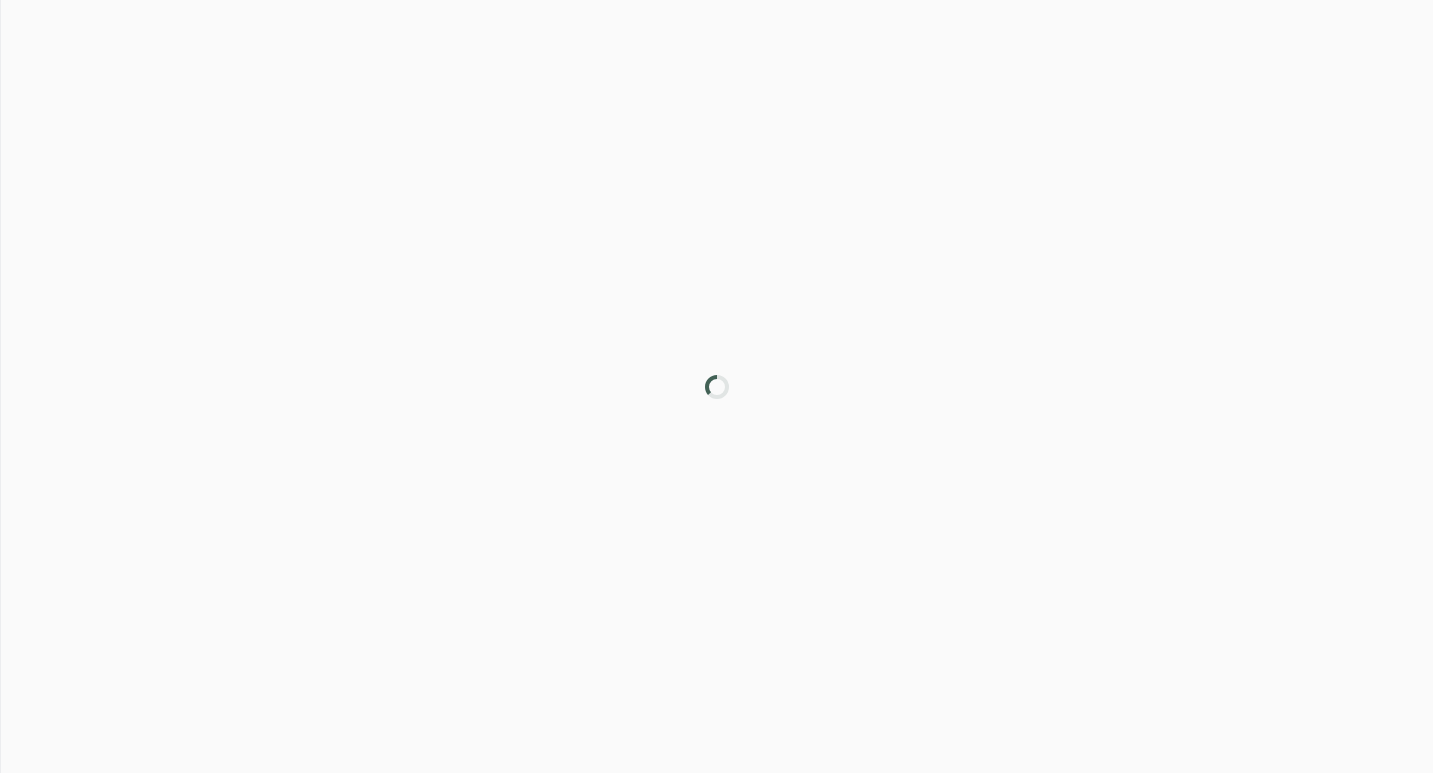 scroll, scrollTop: 0, scrollLeft: 0, axis: both 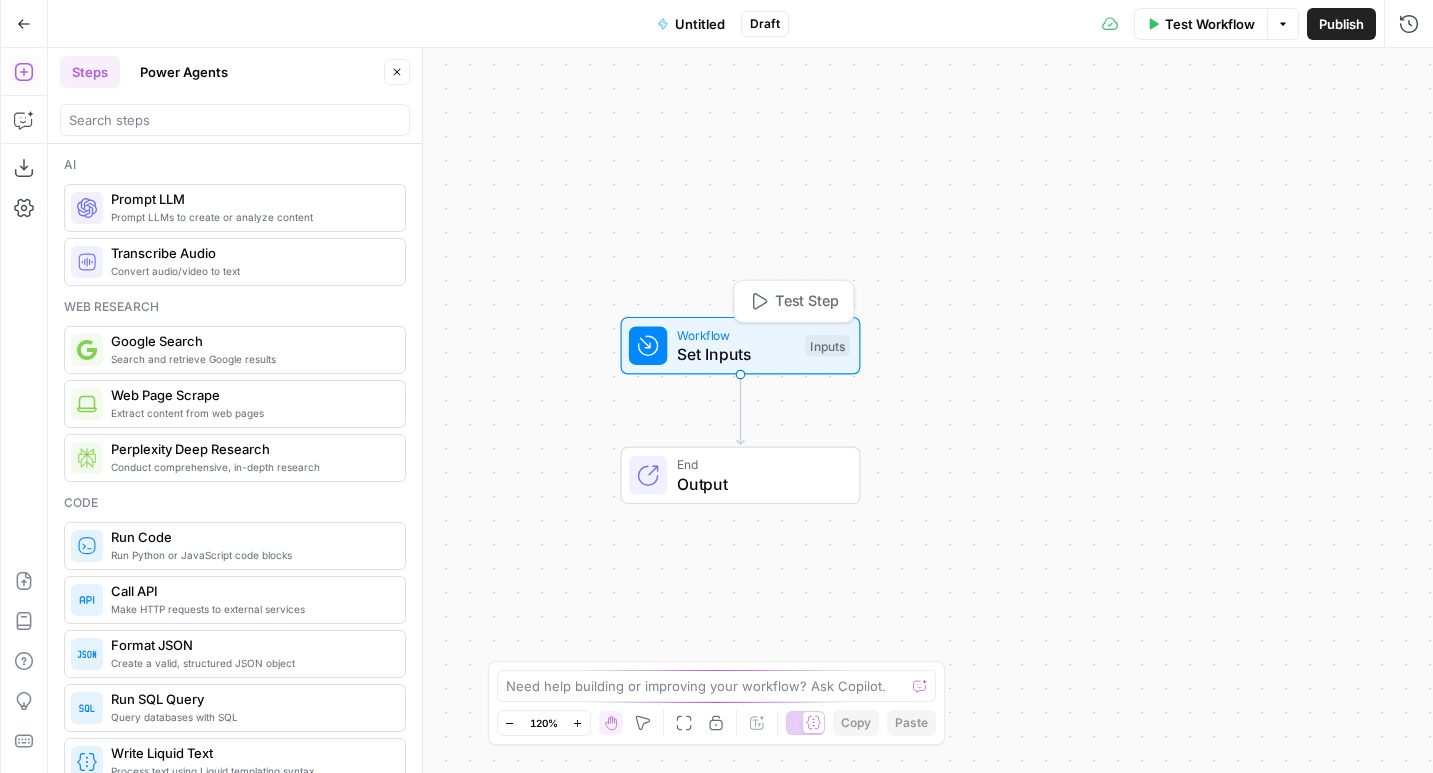 click on "Set Inputs" at bounding box center (736, 354) 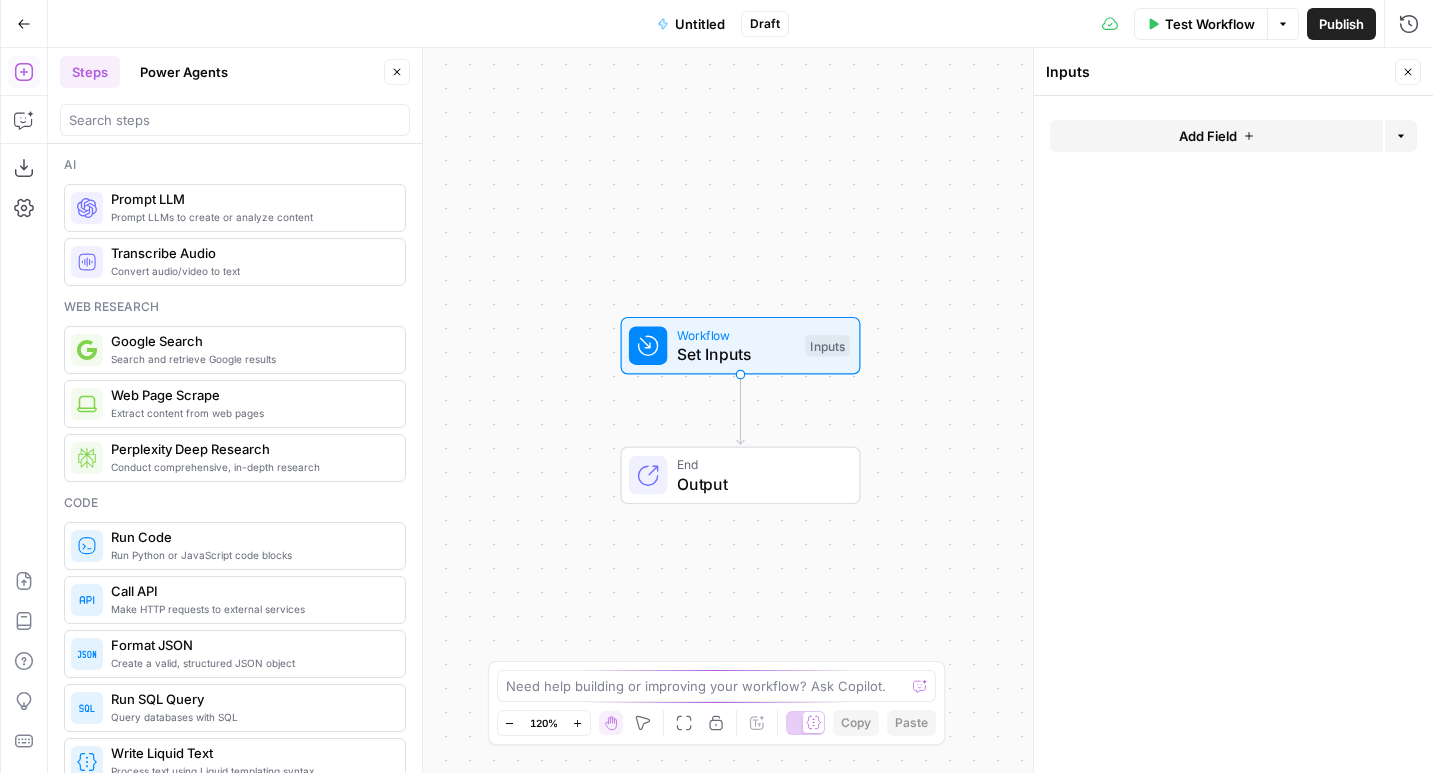 click on "Output" at bounding box center (758, 484) 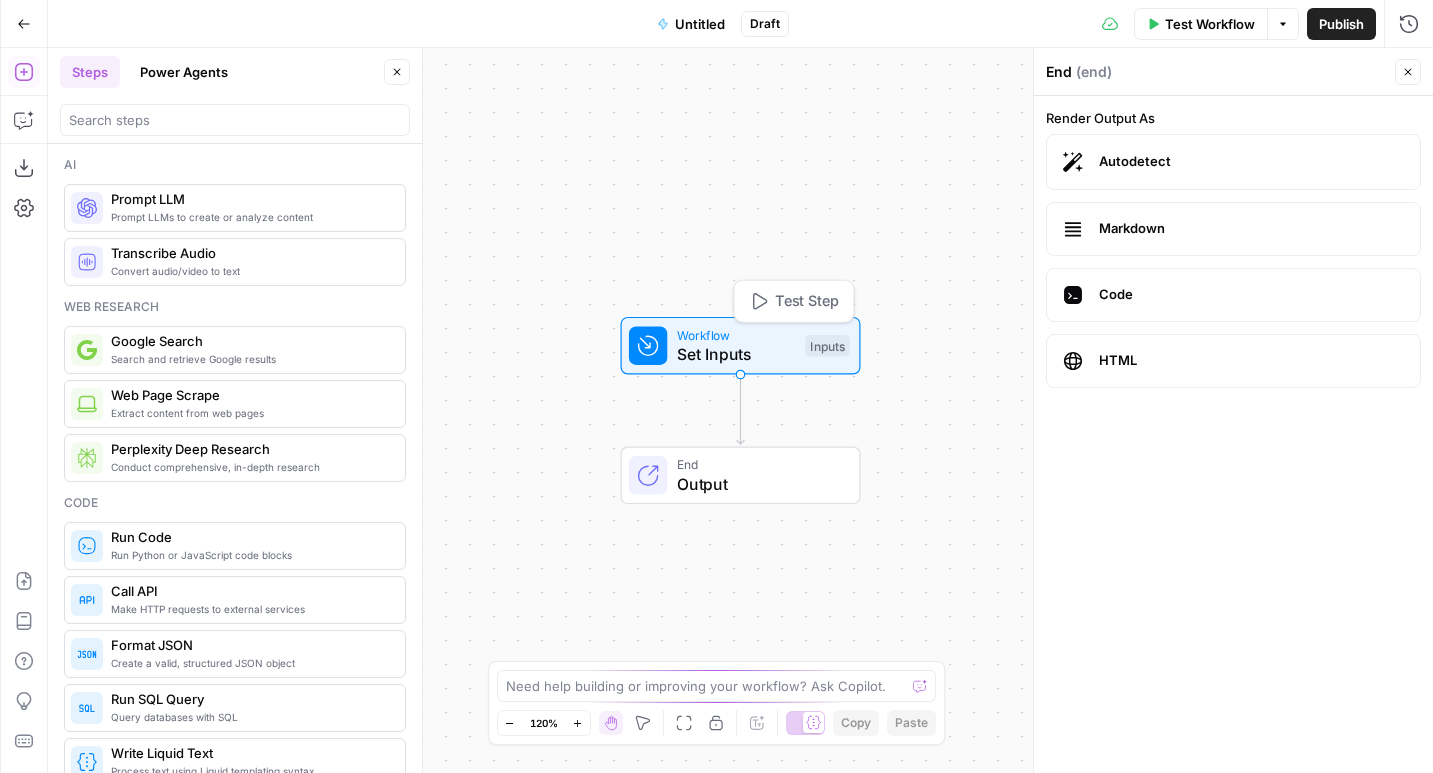 click on "Inputs" at bounding box center [827, 346] 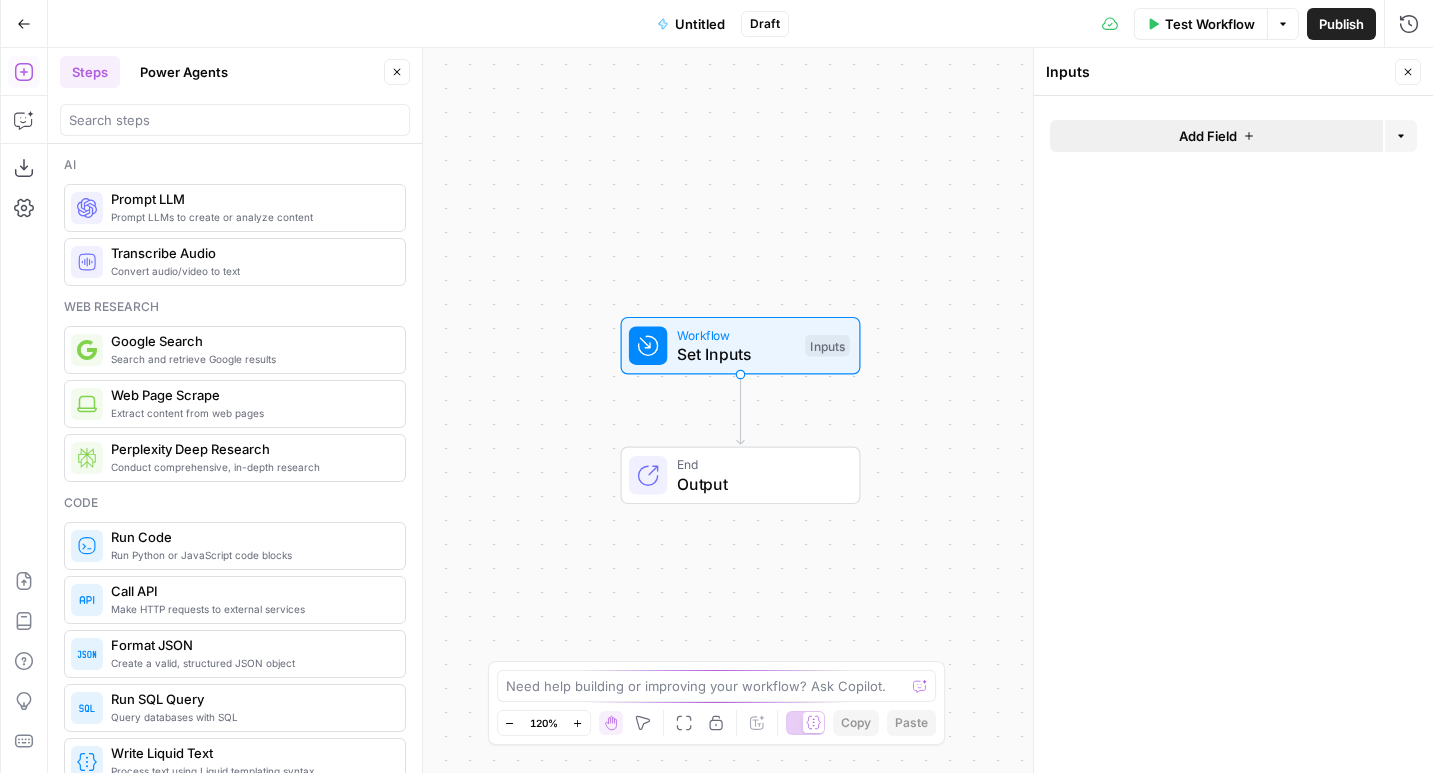 click on "Add Field" at bounding box center [1208, 136] 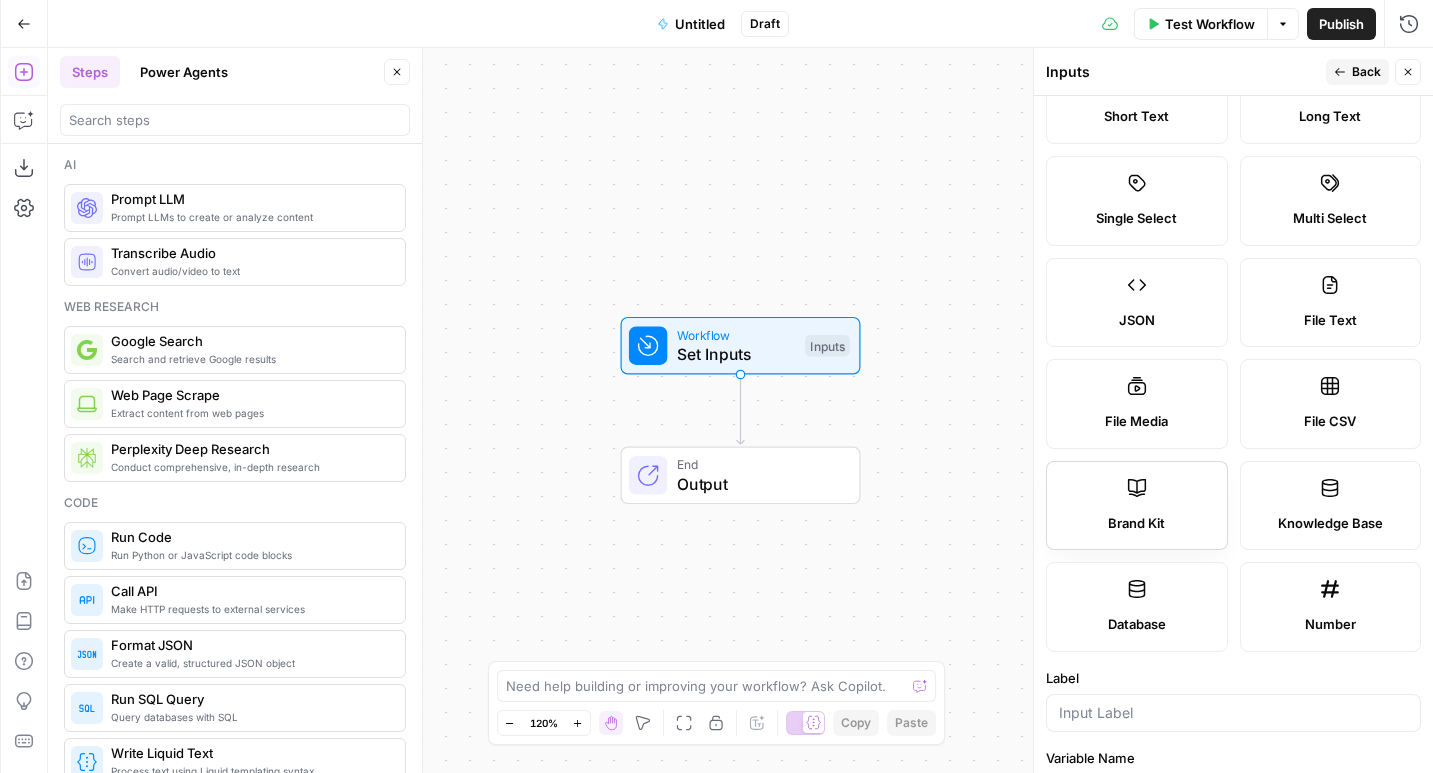 scroll, scrollTop: 78, scrollLeft: 0, axis: vertical 